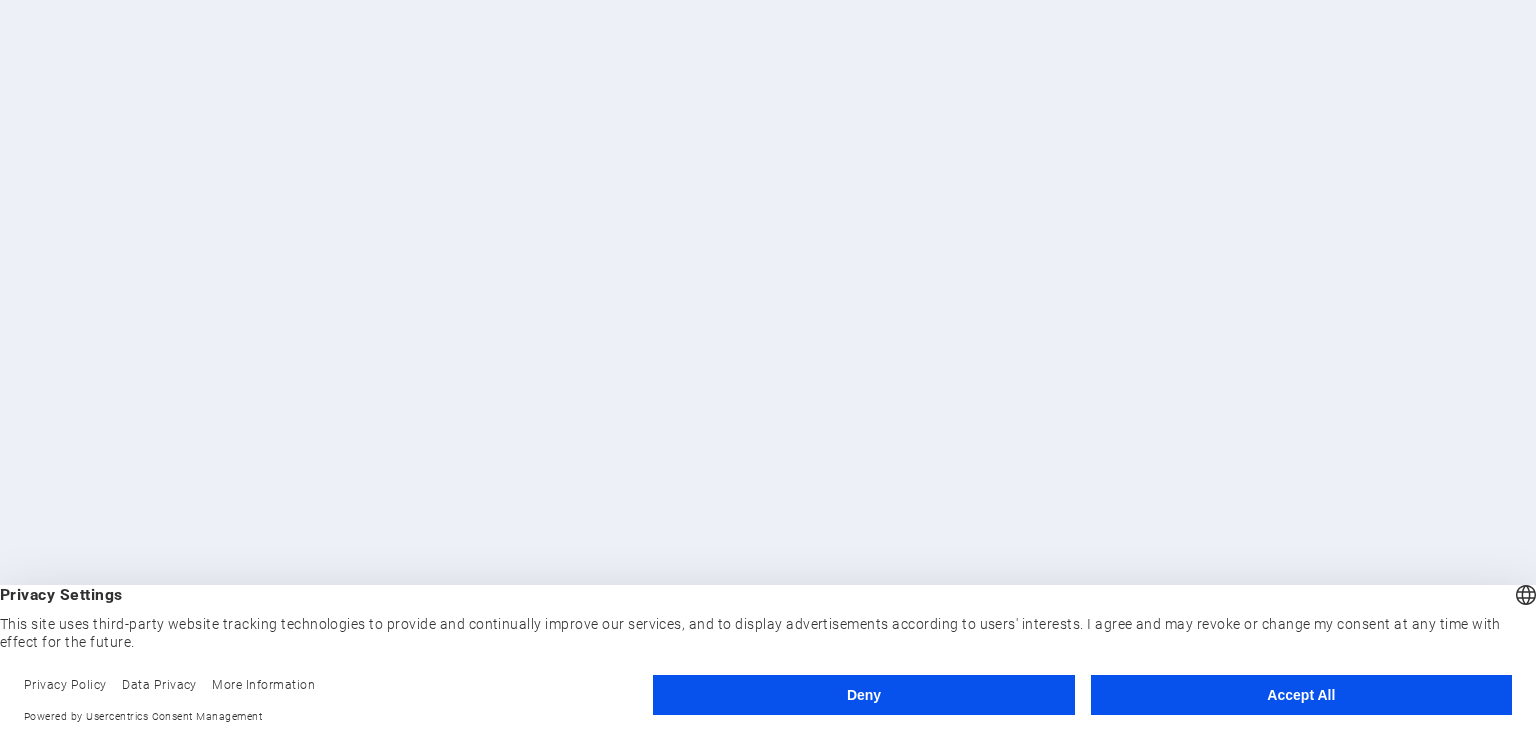 scroll, scrollTop: 0, scrollLeft: 0, axis: both 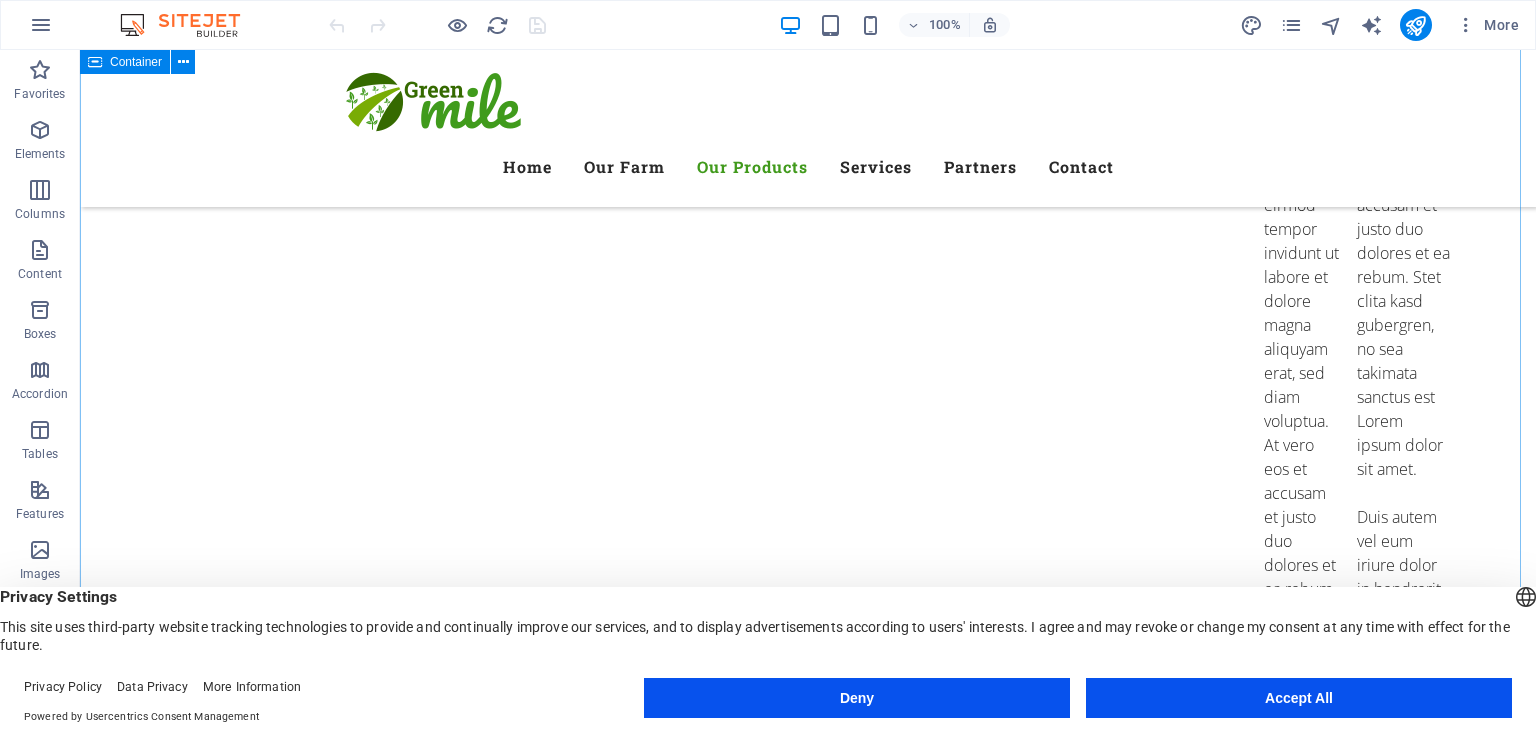 drag, startPoint x: 215, startPoint y: 219, endPoint x: 230, endPoint y: 159, distance: 61.846584 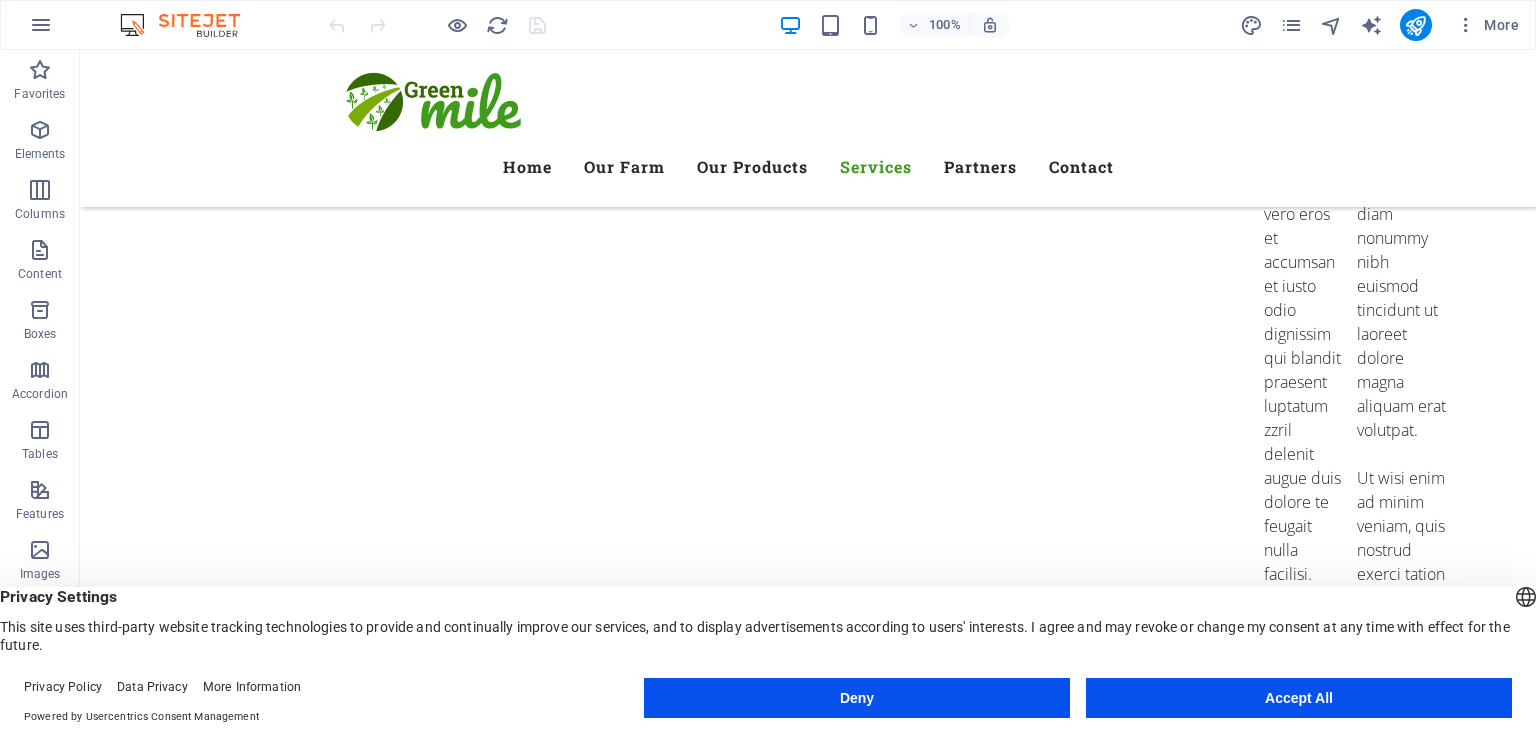 scroll, scrollTop: 7471, scrollLeft: 0, axis: vertical 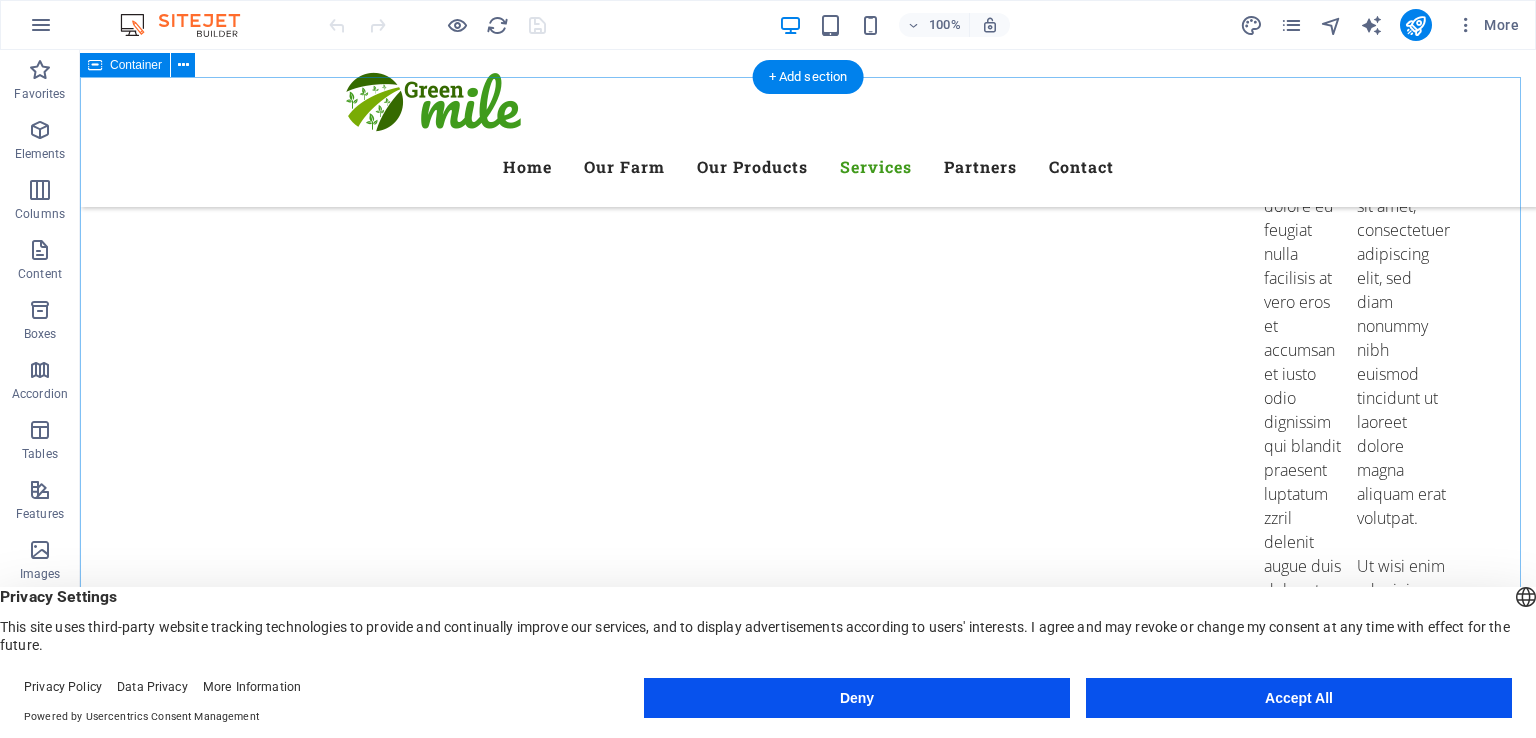 click on "Our  Services Best Services Worldwide Lorem ipsum dolor sit amet, consetetur sadipscing elitr, sed diam nonumy eirmod tempor invidunt ut labore et dolore magna aliquyam erat, sed diam voluptua.  Training Lorem ipsum dolor sit amet, consectetur adipisicing elit. Veritatis, dolorem! Get a quote Delivery Service Lorem ipsum dolor sit amet, consectetur adipisicing elit. Veritatis, dolorem! Get a quote Field Work Lorem ipsum dolor sit amet, consectetur adipisicing elit. Veritatis, dolorem! Get a quote" at bounding box center (808, 7378) 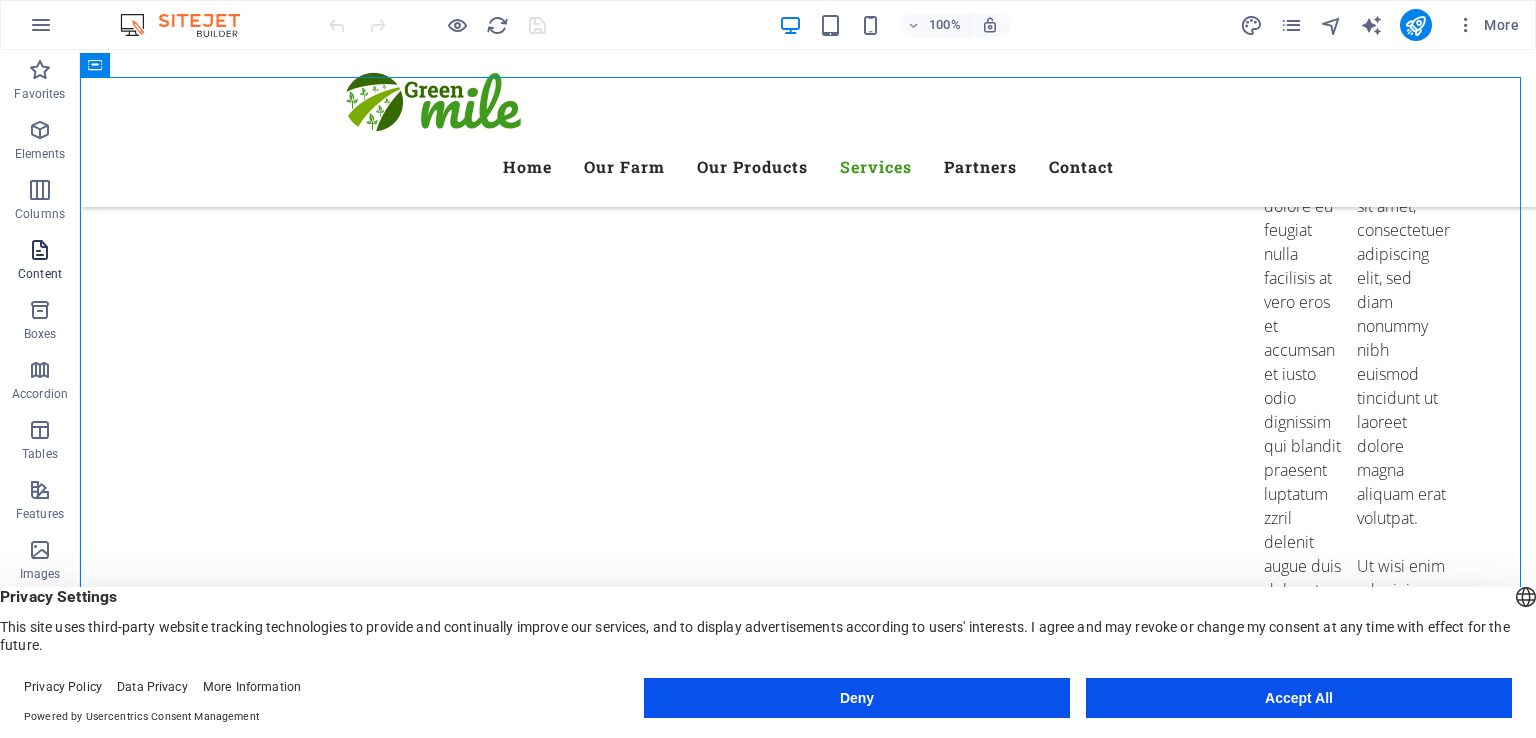click on "Content" at bounding box center [40, 274] 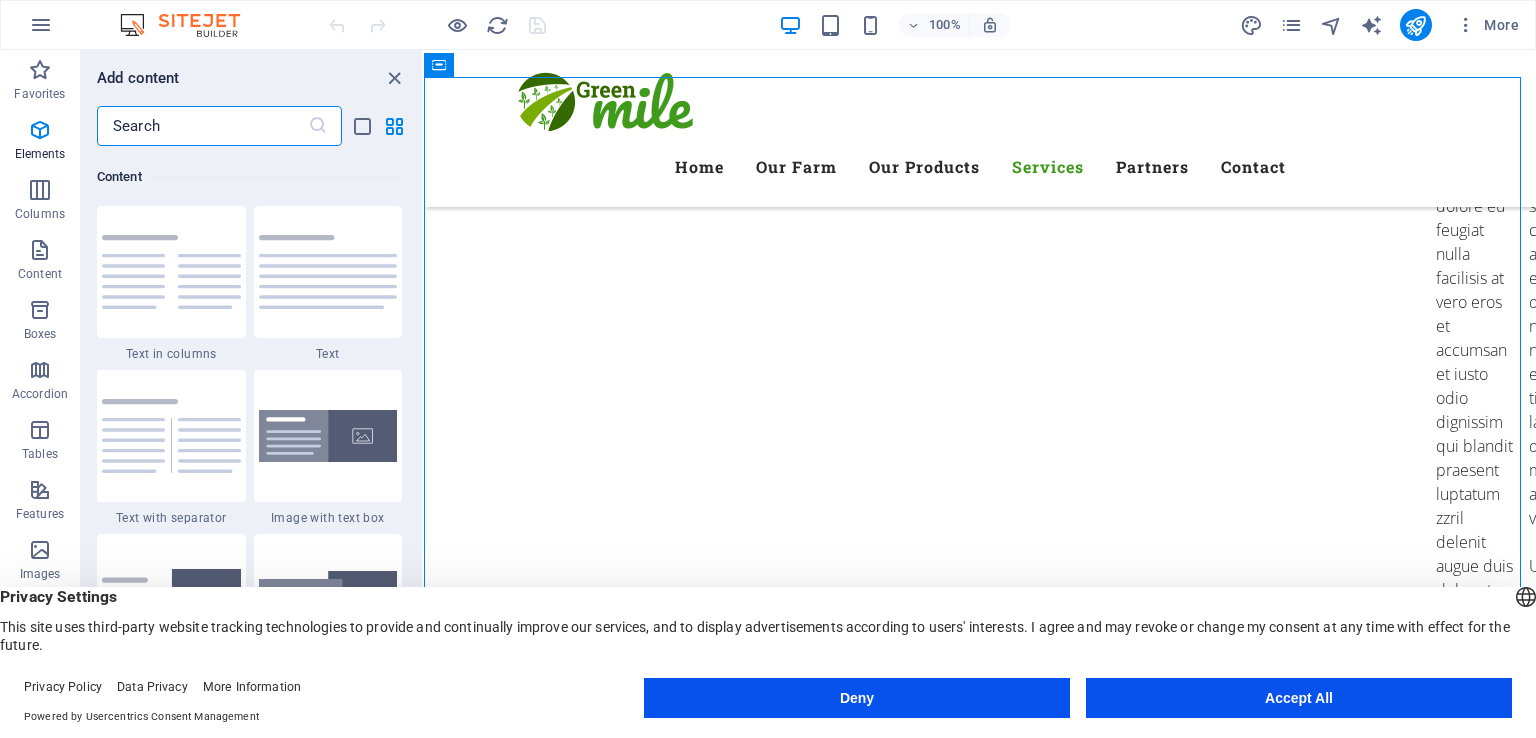 scroll, scrollTop: 3499, scrollLeft: 0, axis: vertical 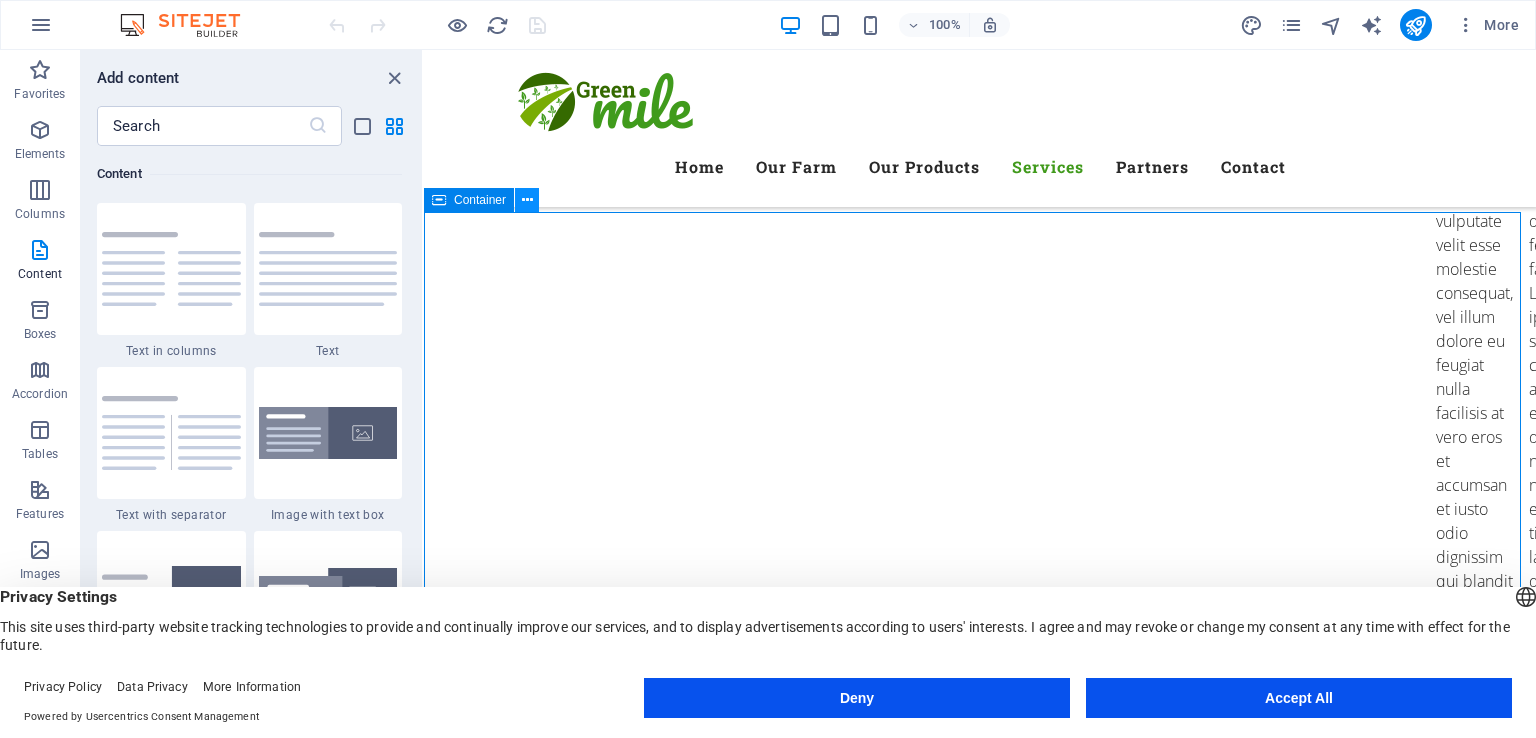 click at bounding box center (527, 200) 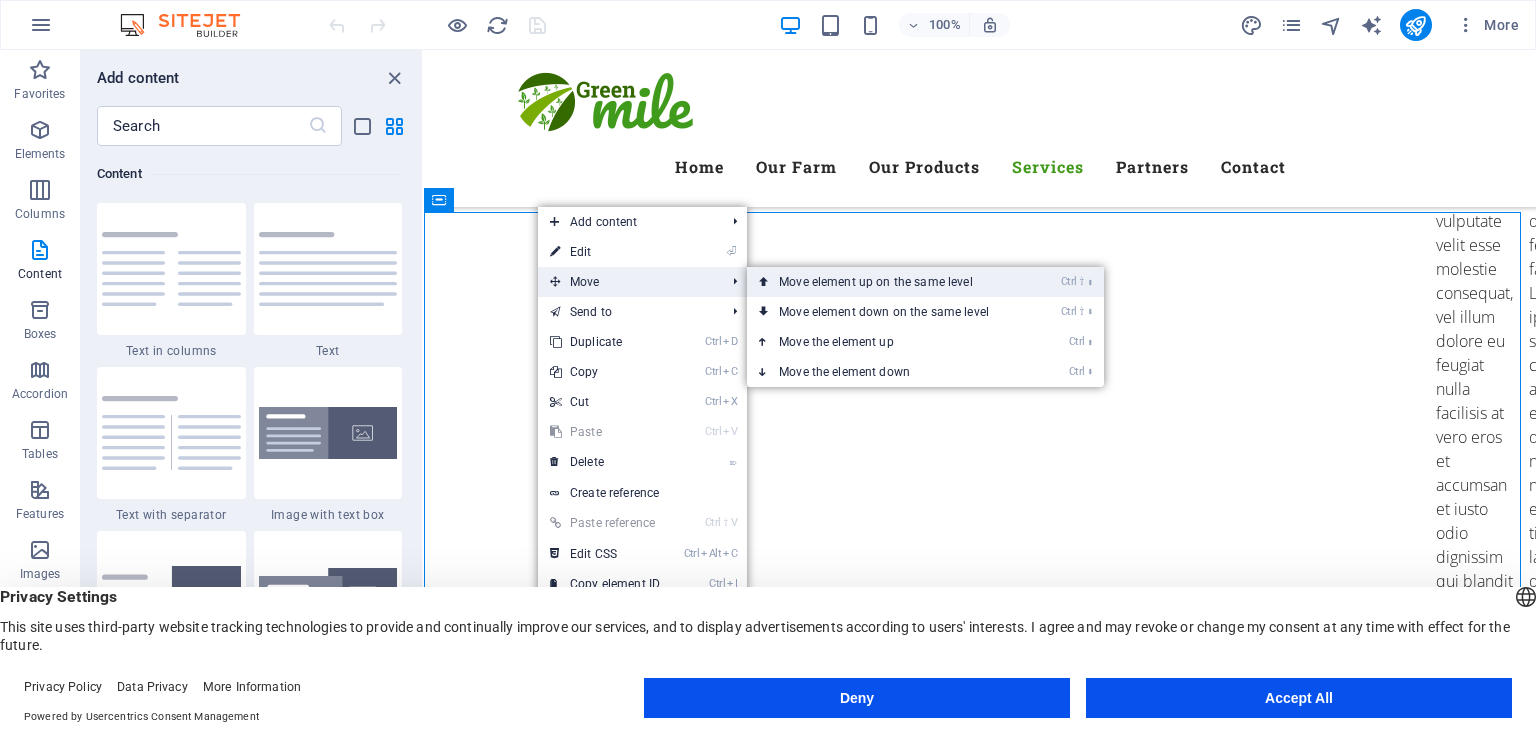 click on "Ctrl ⇧ ⬆  Move element up on the same level" at bounding box center (888, 282) 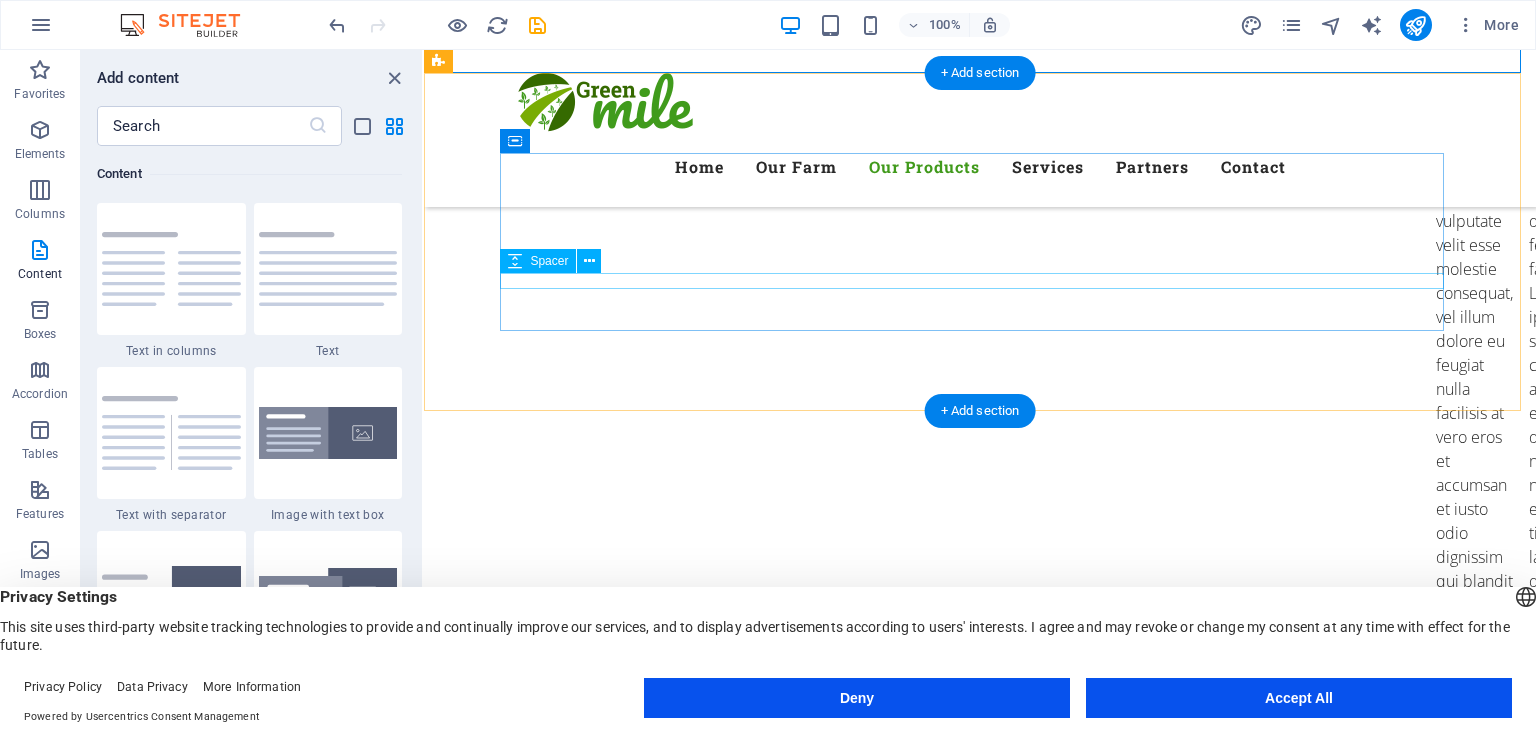 scroll, scrollTop: 7235, scrollLeft: 0, axis: vertical 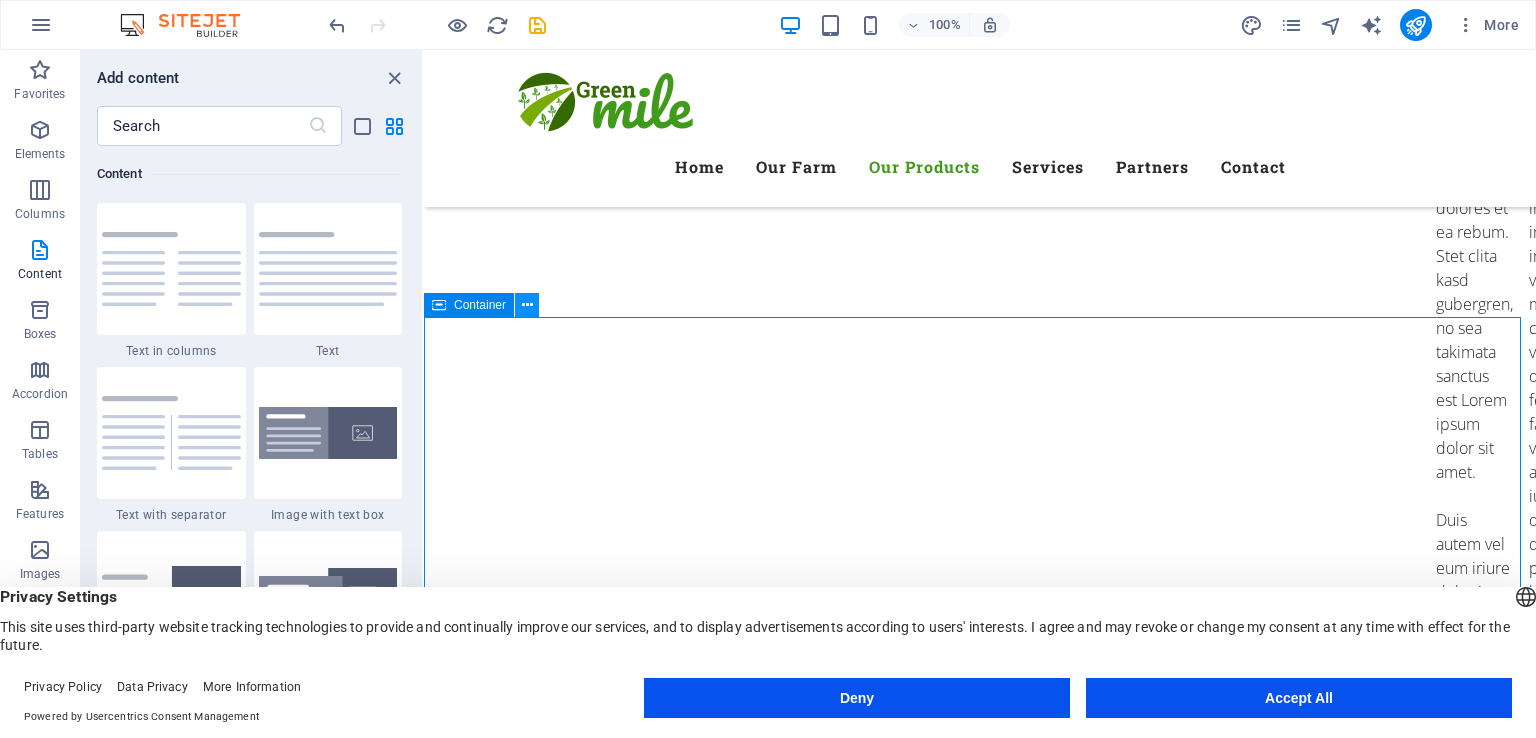 click at bounding box center (527, 305) 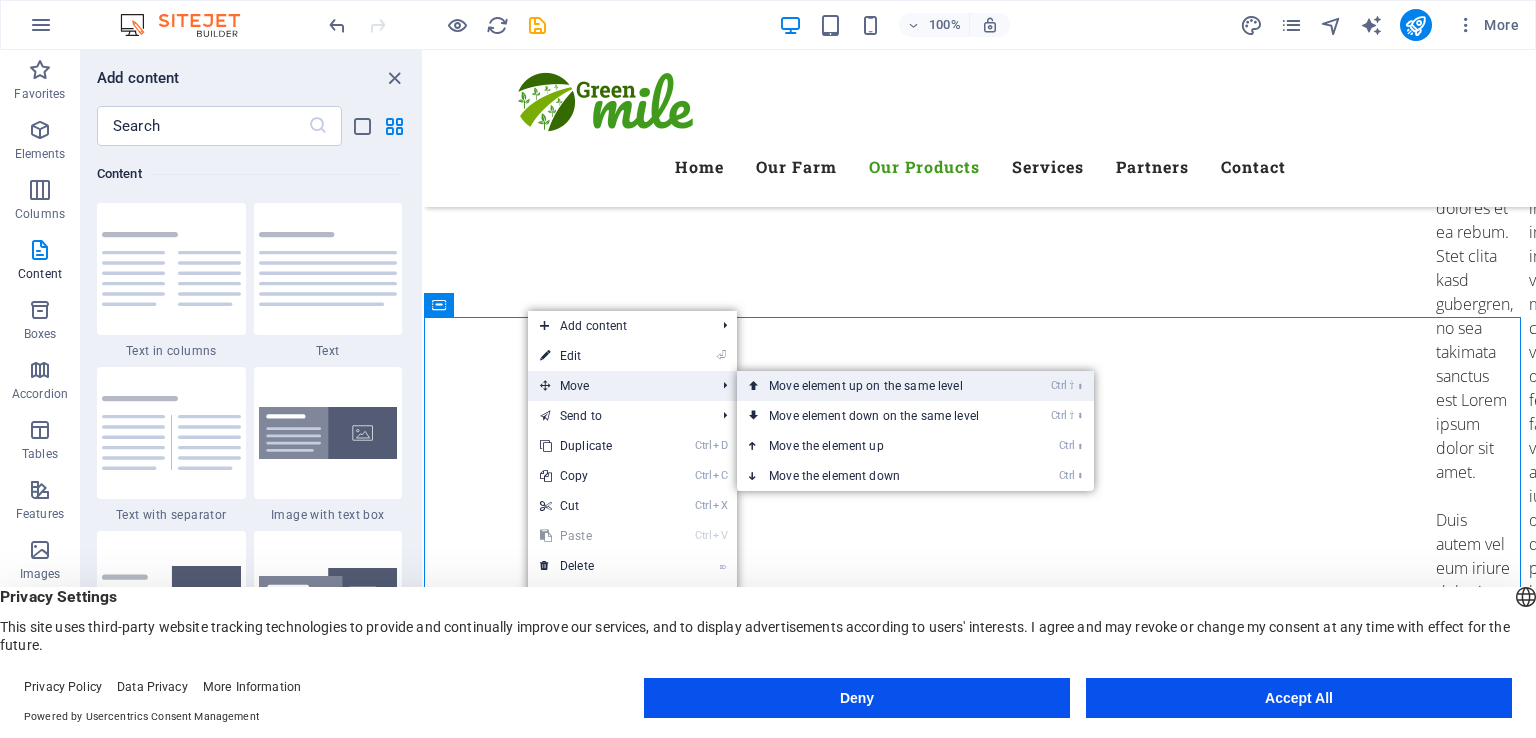 click on "Ctrl ⇧ ⬆  Move element up on the same level" at bounding box center [878, 386] 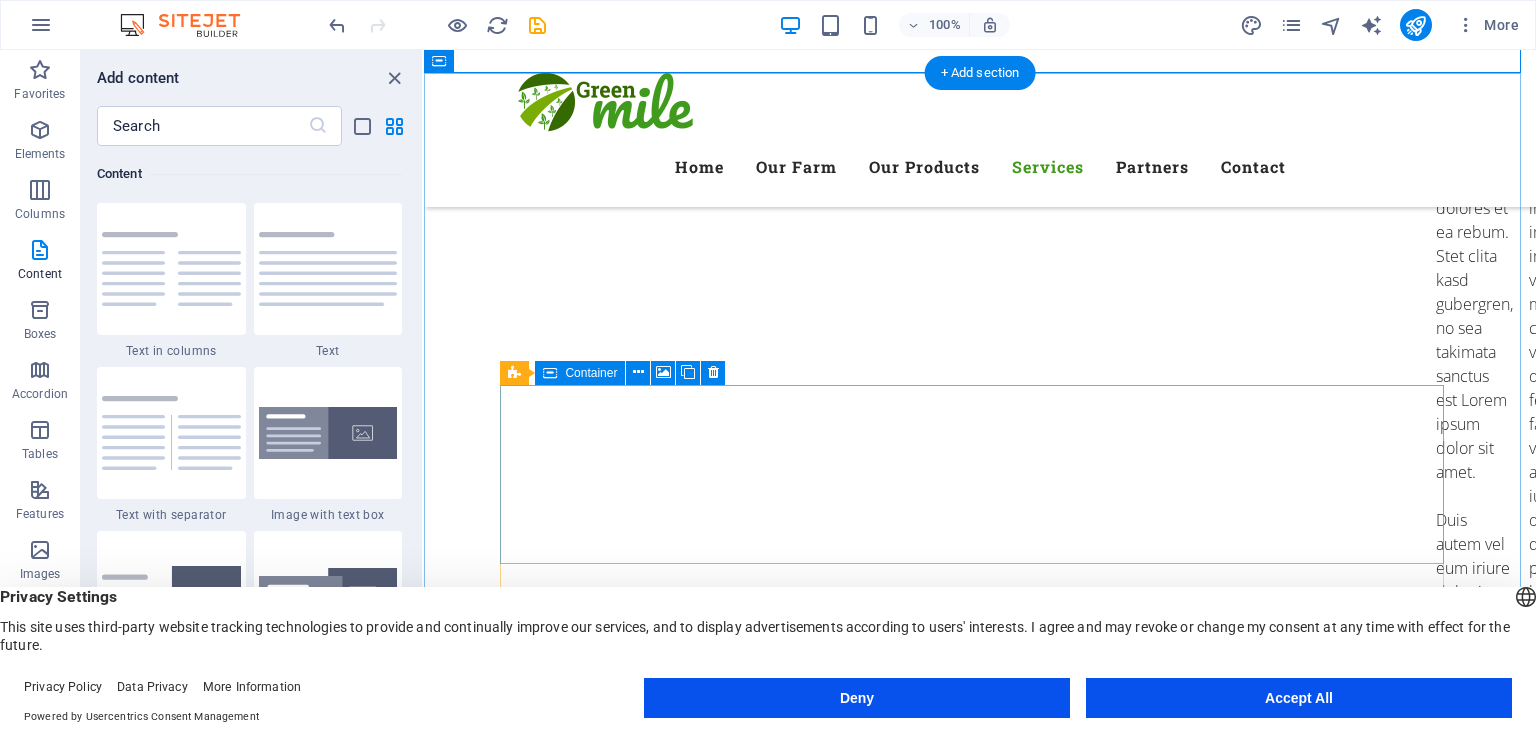 scroll, scrollTop: 3208, scrollLeft: 0, axis: vertical 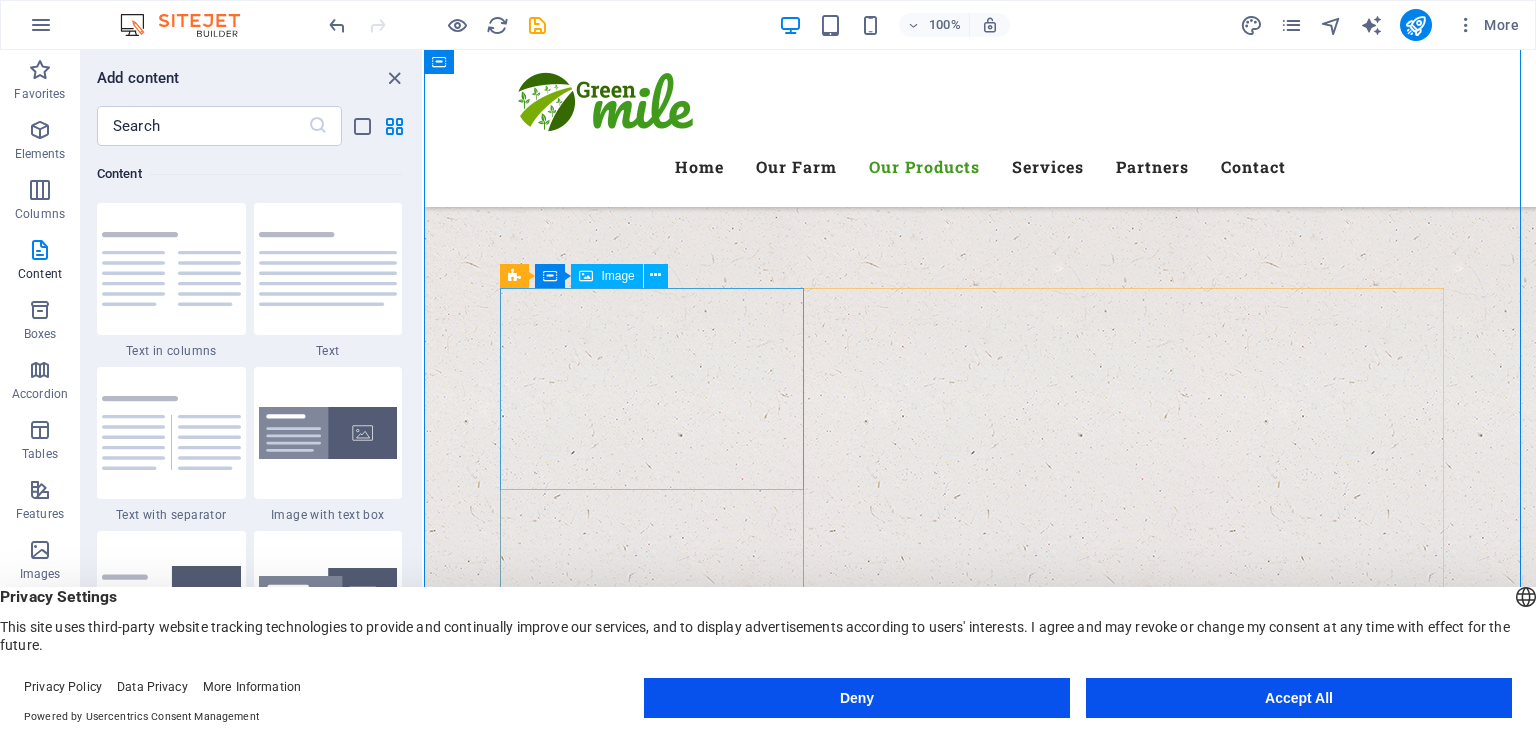 click at bounding box center (980, 5956) 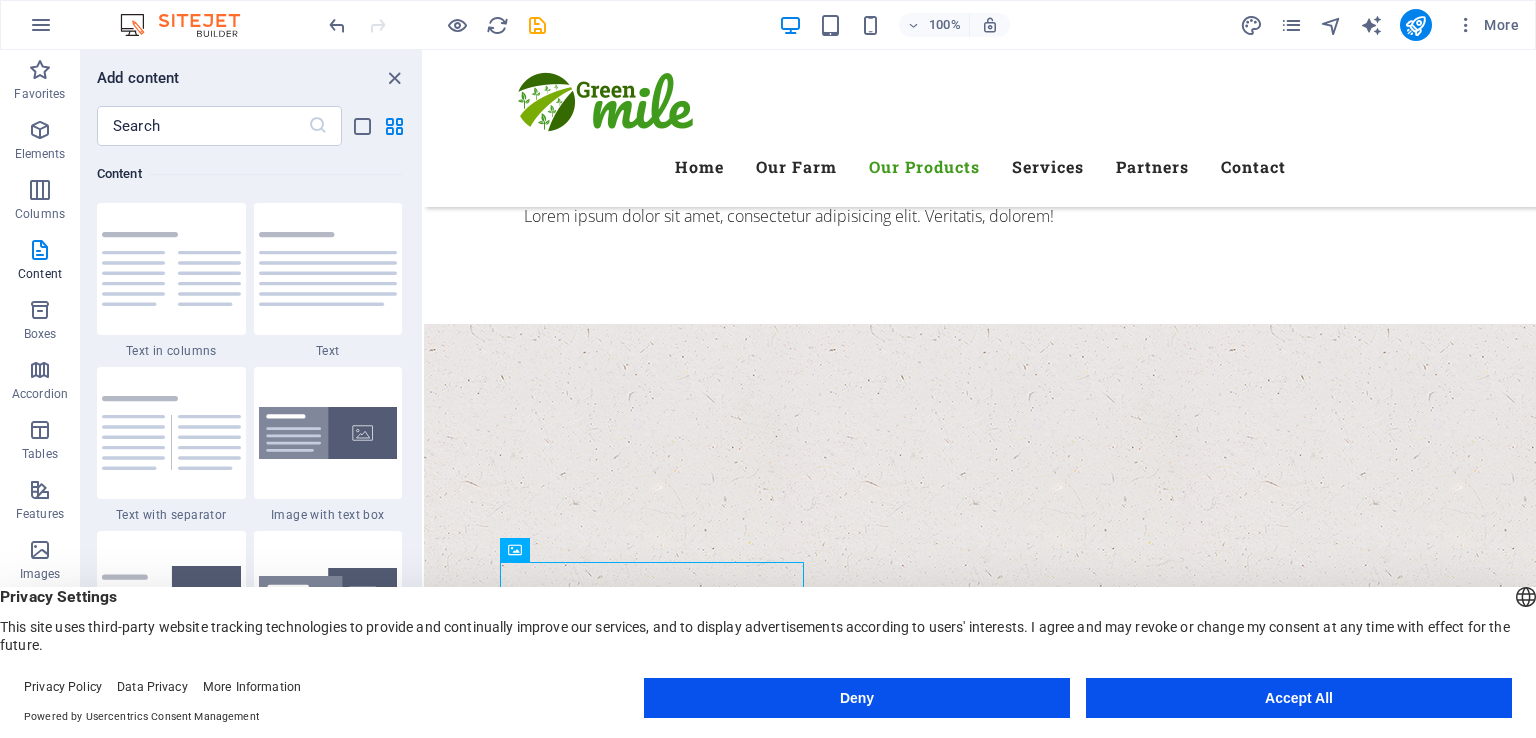 scroll, scrollTop: 2934, scrollLeft: 0, axis: vertical 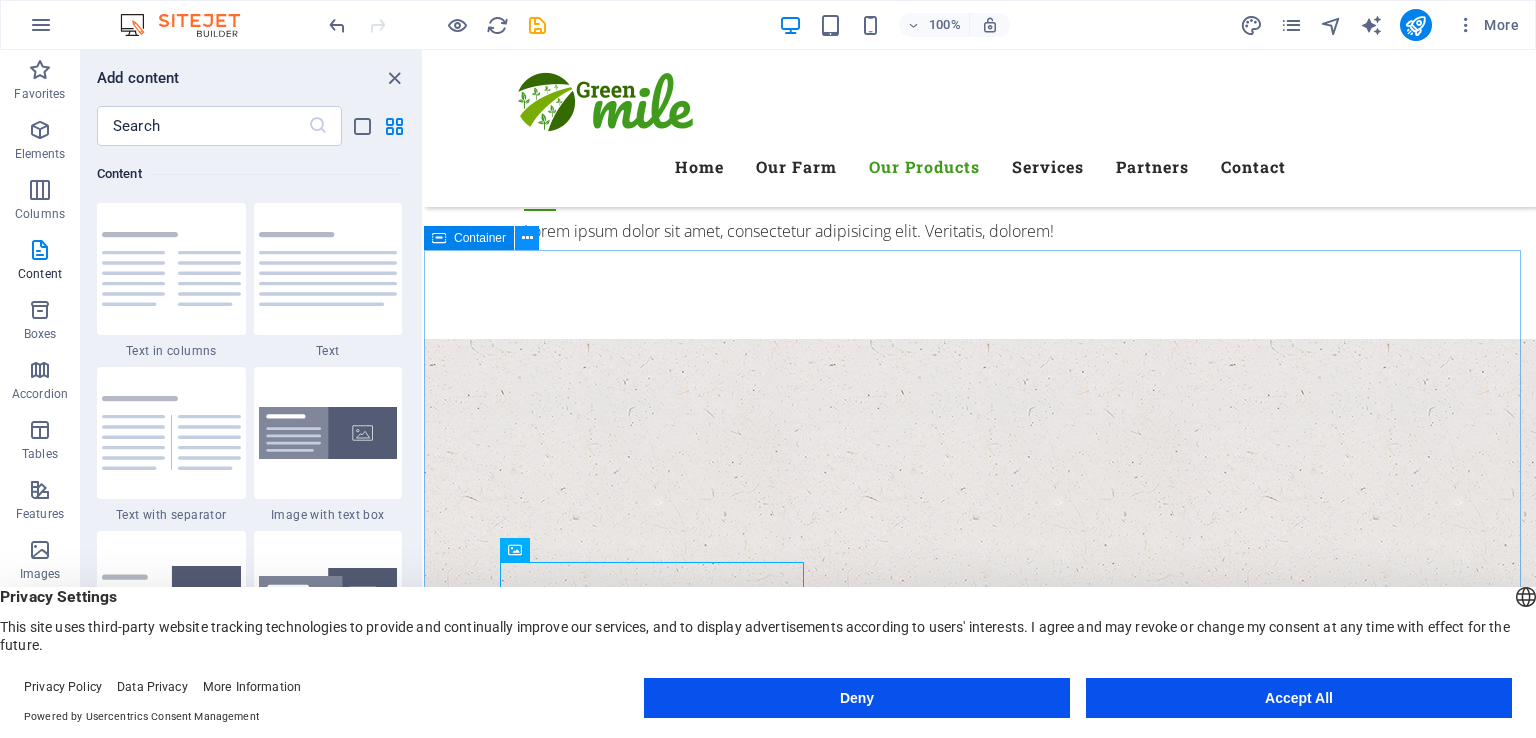 click at bounding box center (527, 238) 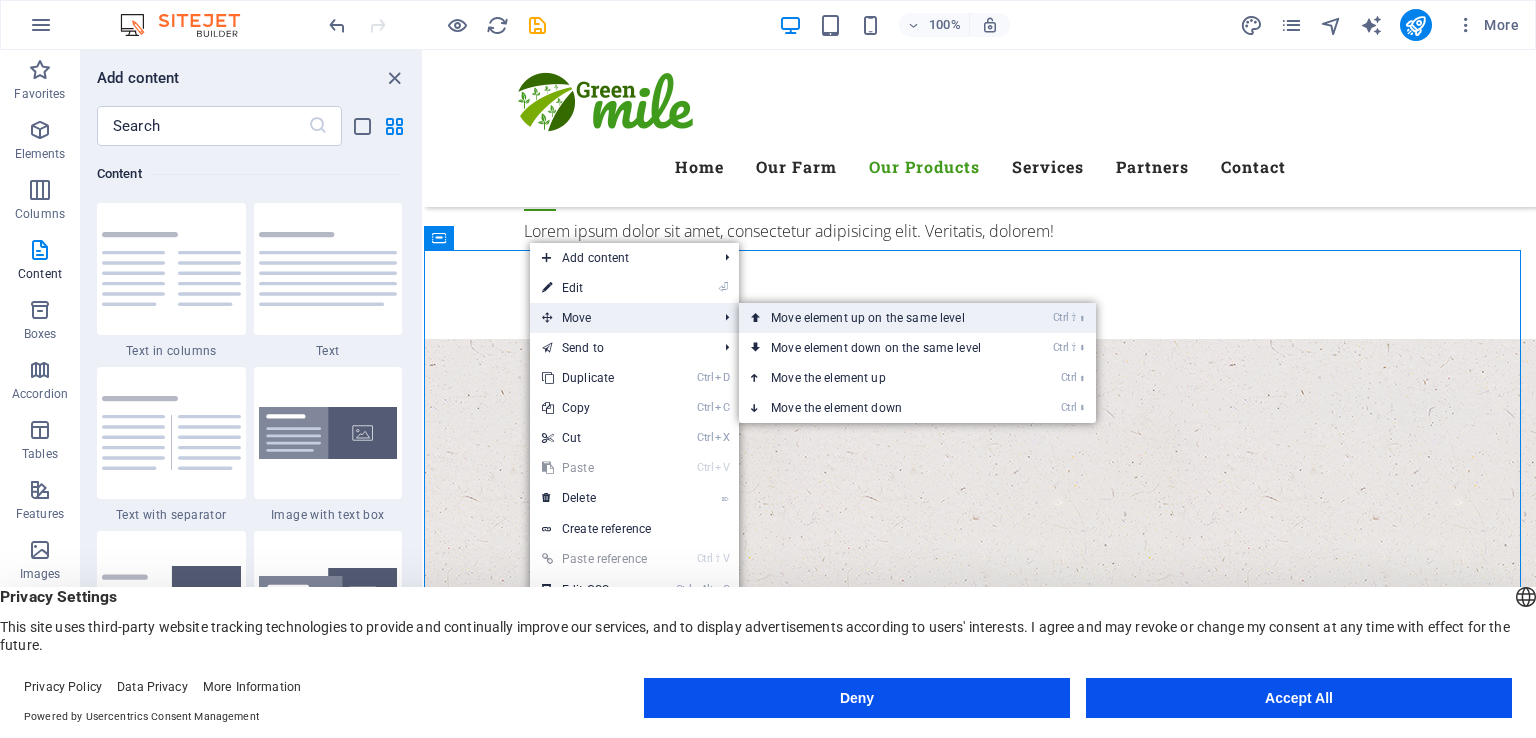 click on "Ctrl ⇧ ⬆  Move element up on the same level" at bounding box center [880, 318] 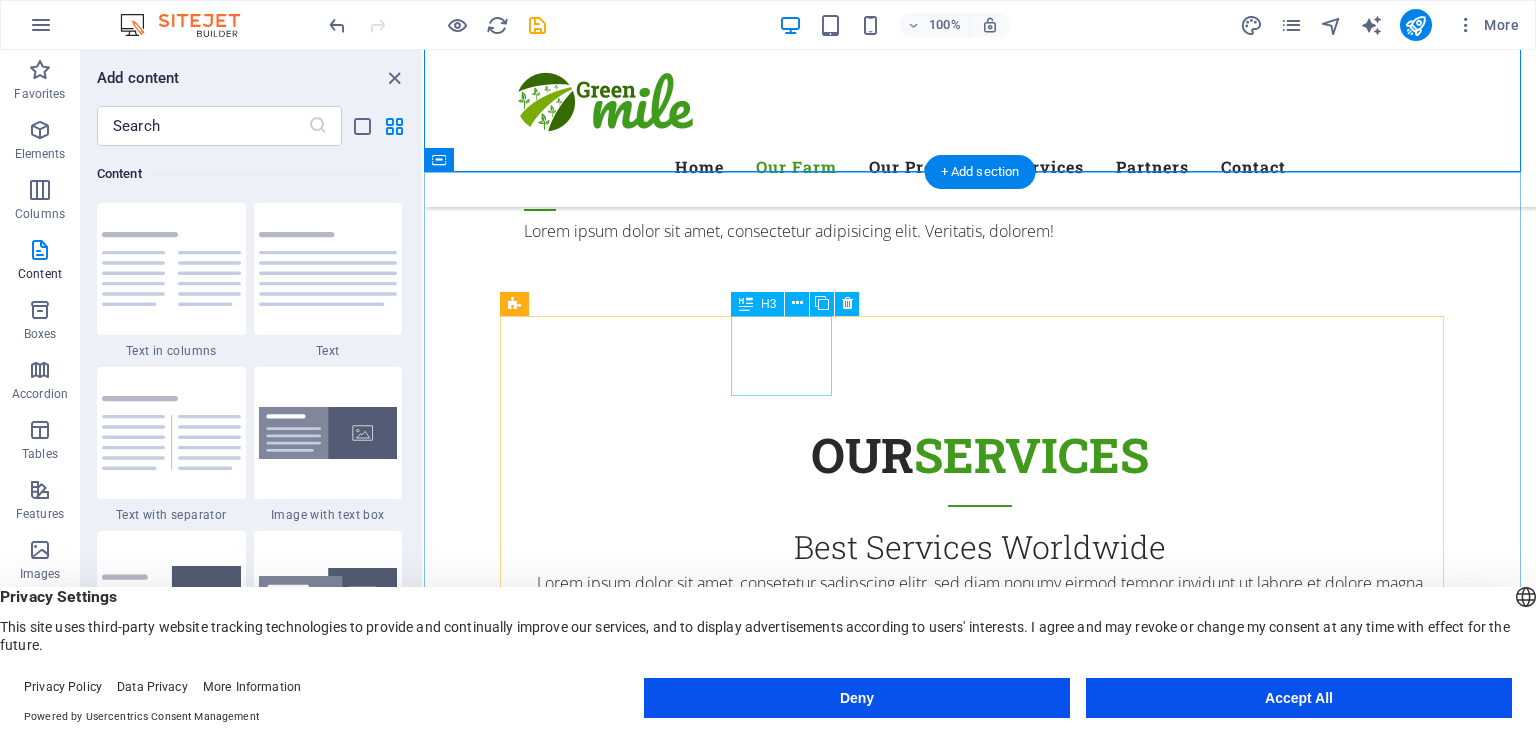 scroll, scrollTop: 1832, scrollLeft: 0, axis: vertical 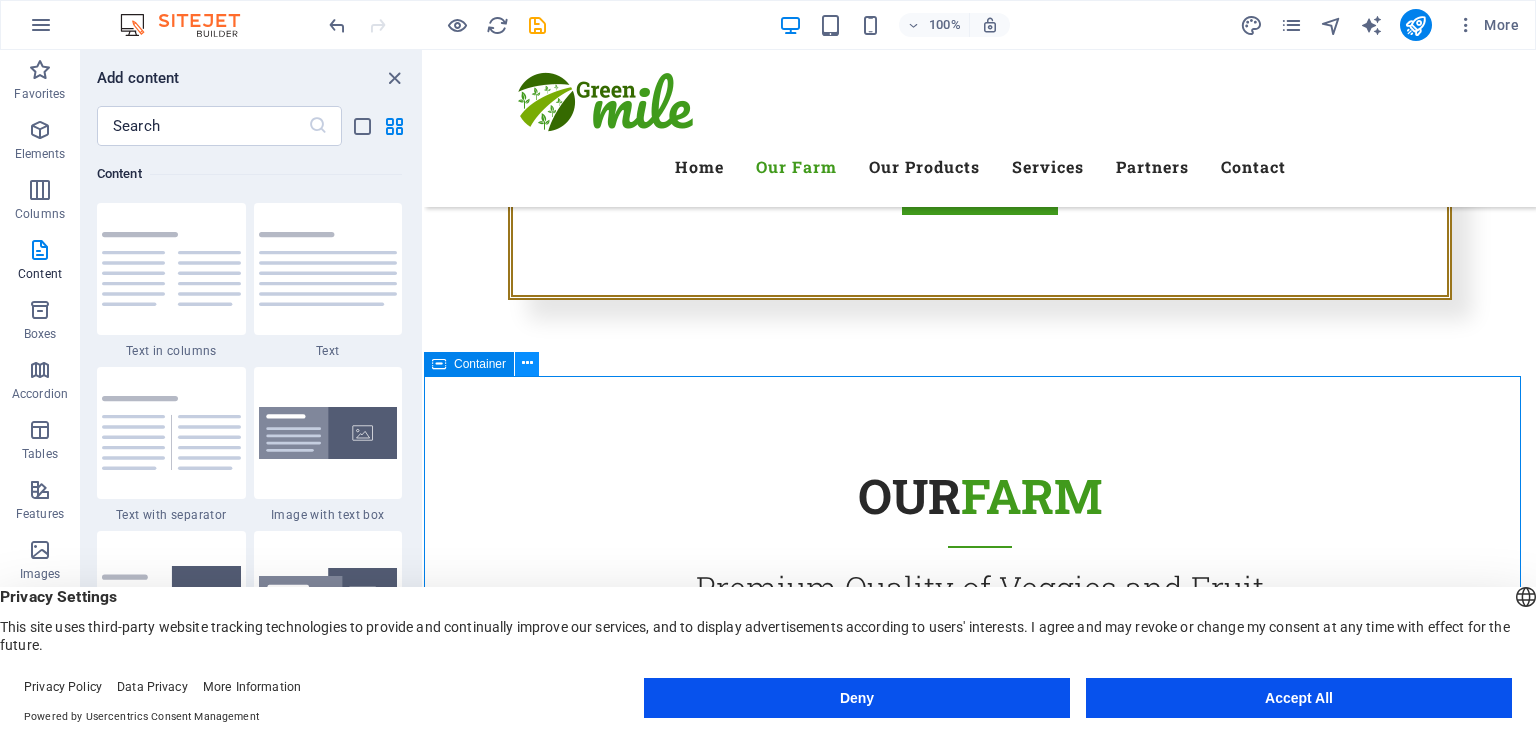 click at bounding box center [527, 363] 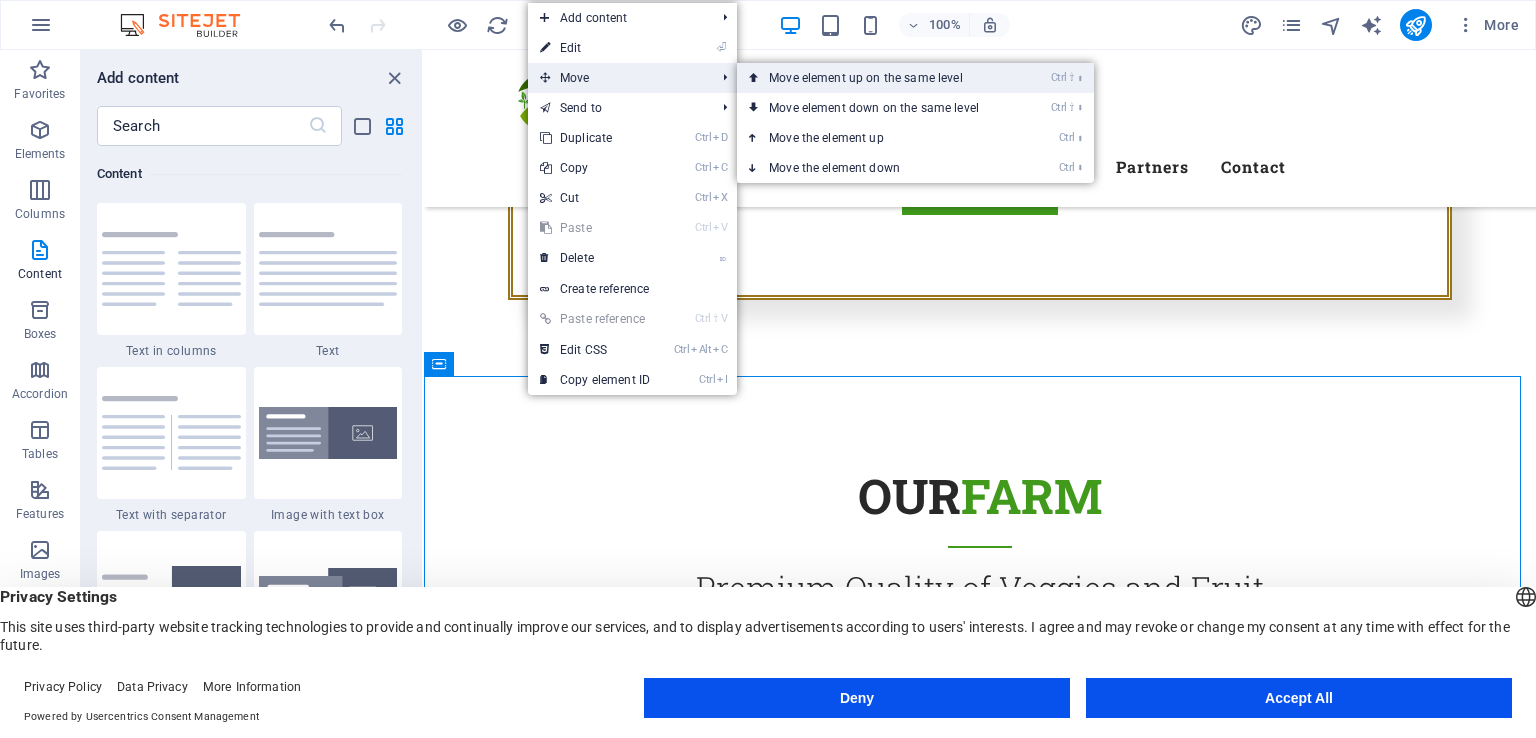 click on "Ctrl ⇧ ⬆  Move element up on the same level" at bounding box center (878, 78) 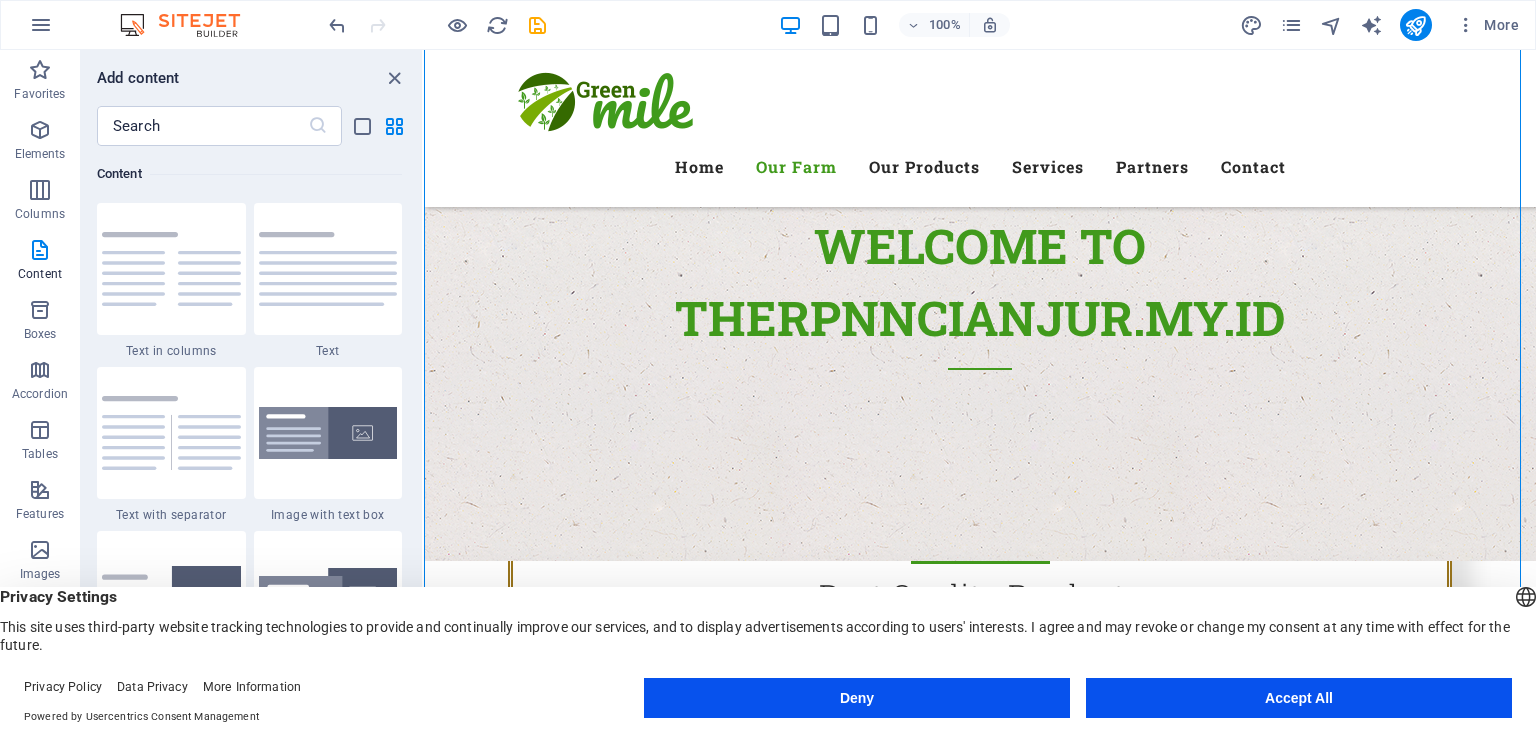 scroll, scrollTop: 890, scrollLeft: 0, axis: vertical 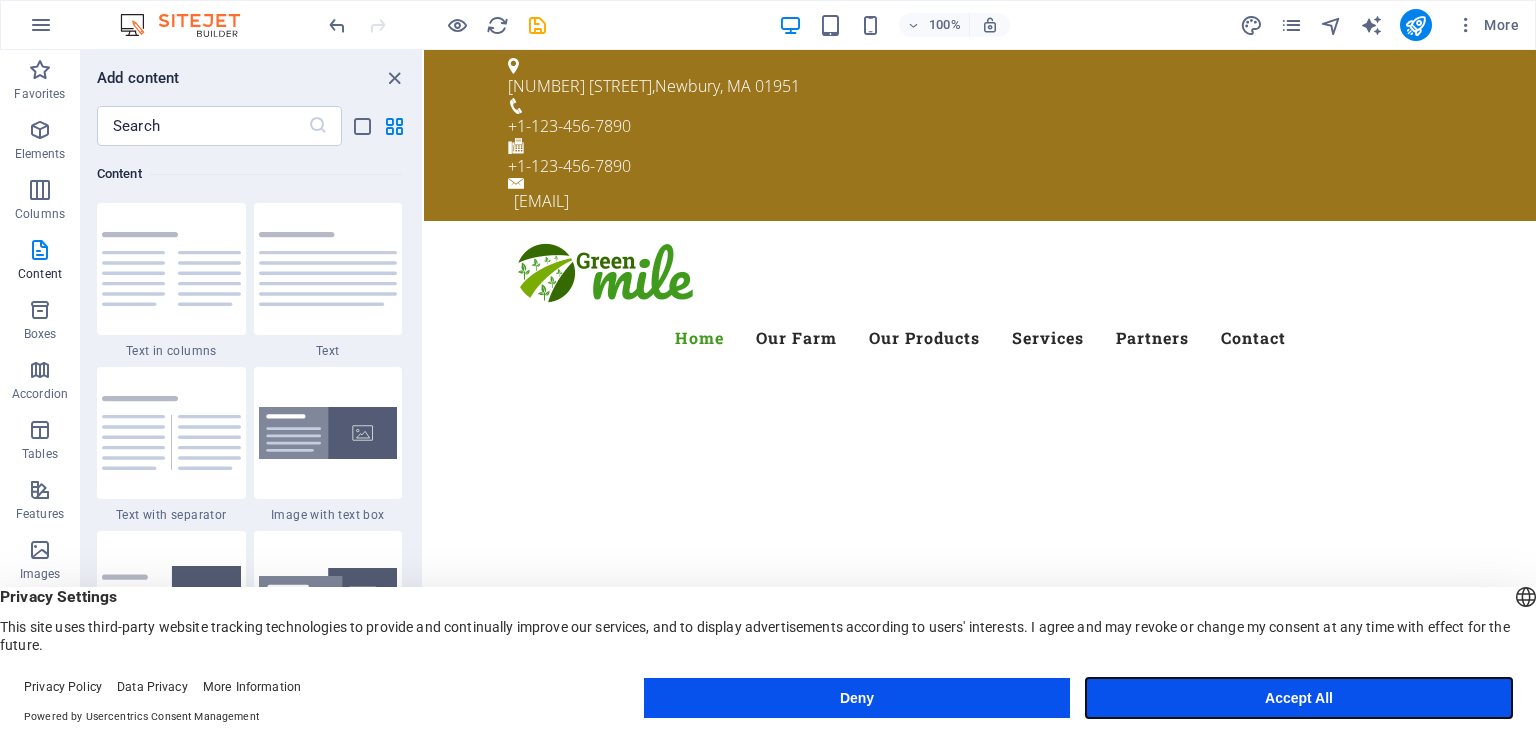 click on "Accept All" at bounding box center (1299, 698) 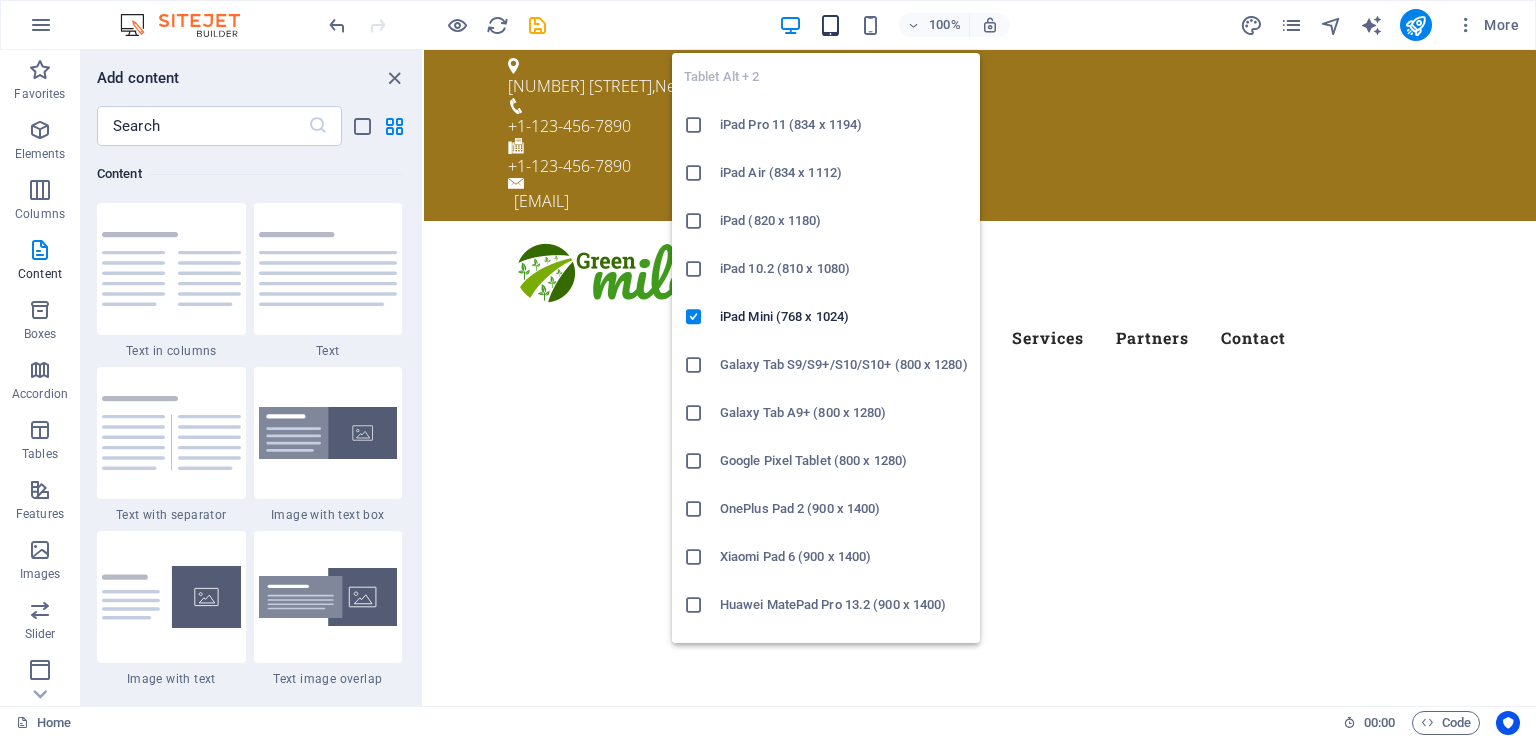 click at bounding box center [830, 25] 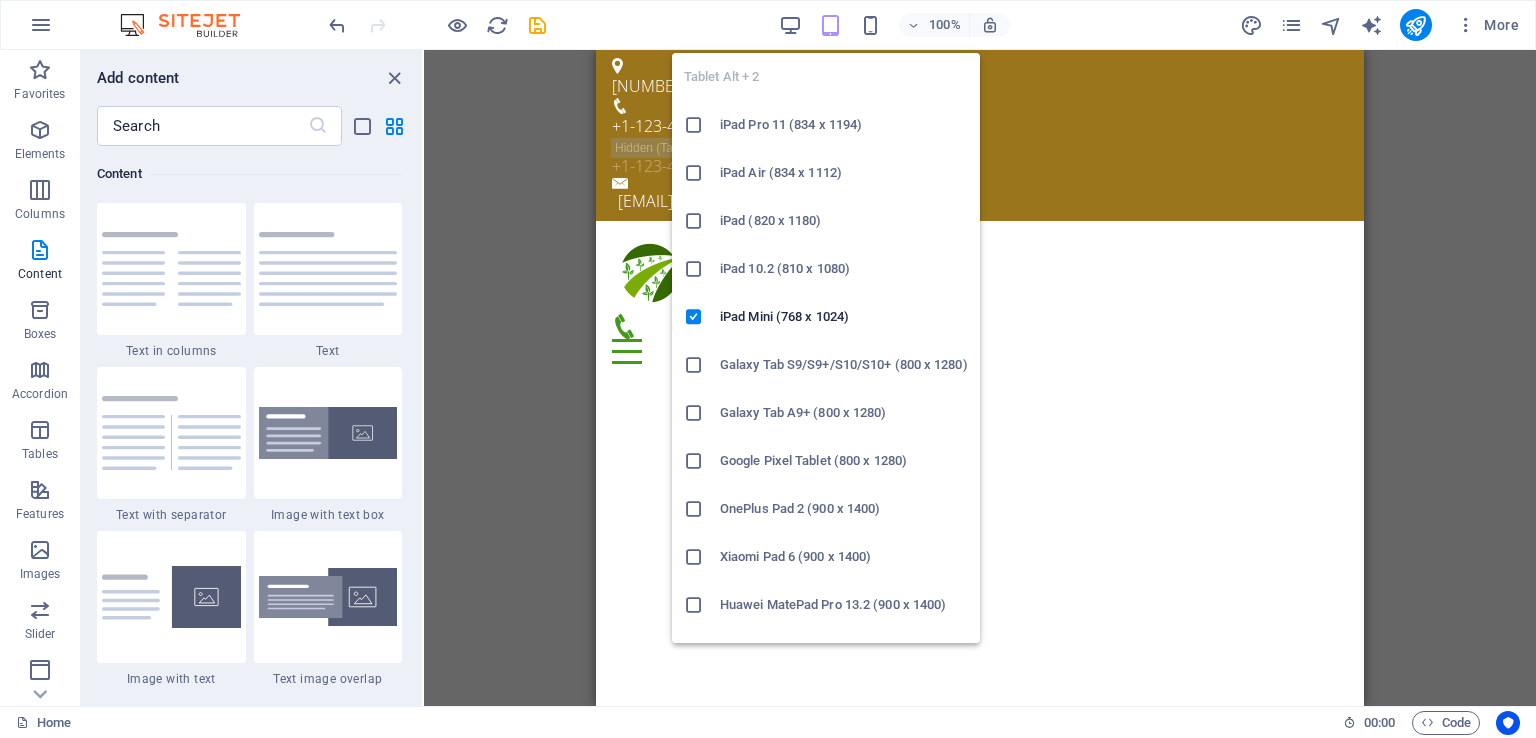 click on "iPad (820 x 1180)" at bounding box center (844, 221) 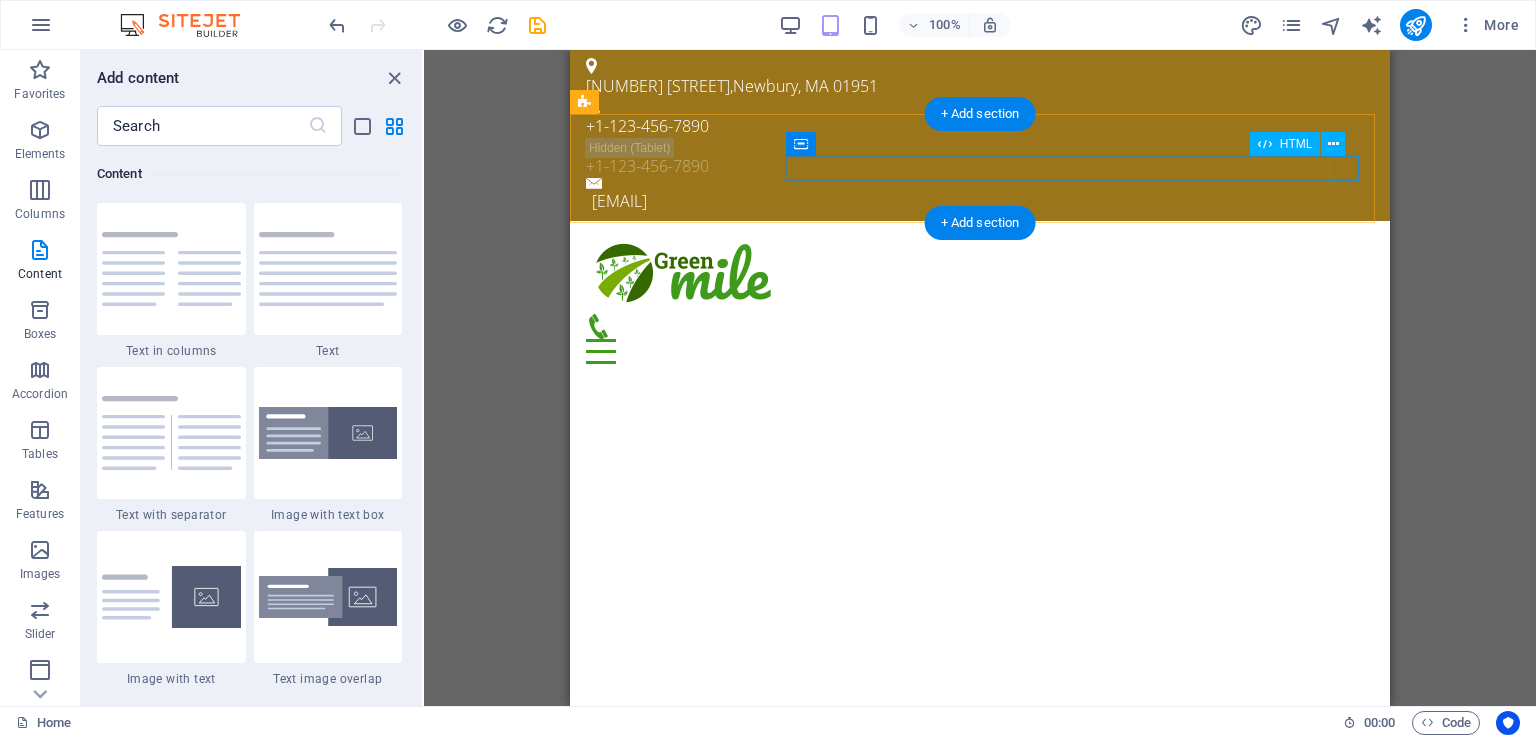 click on "Menu" at bounding box center [980, 351] 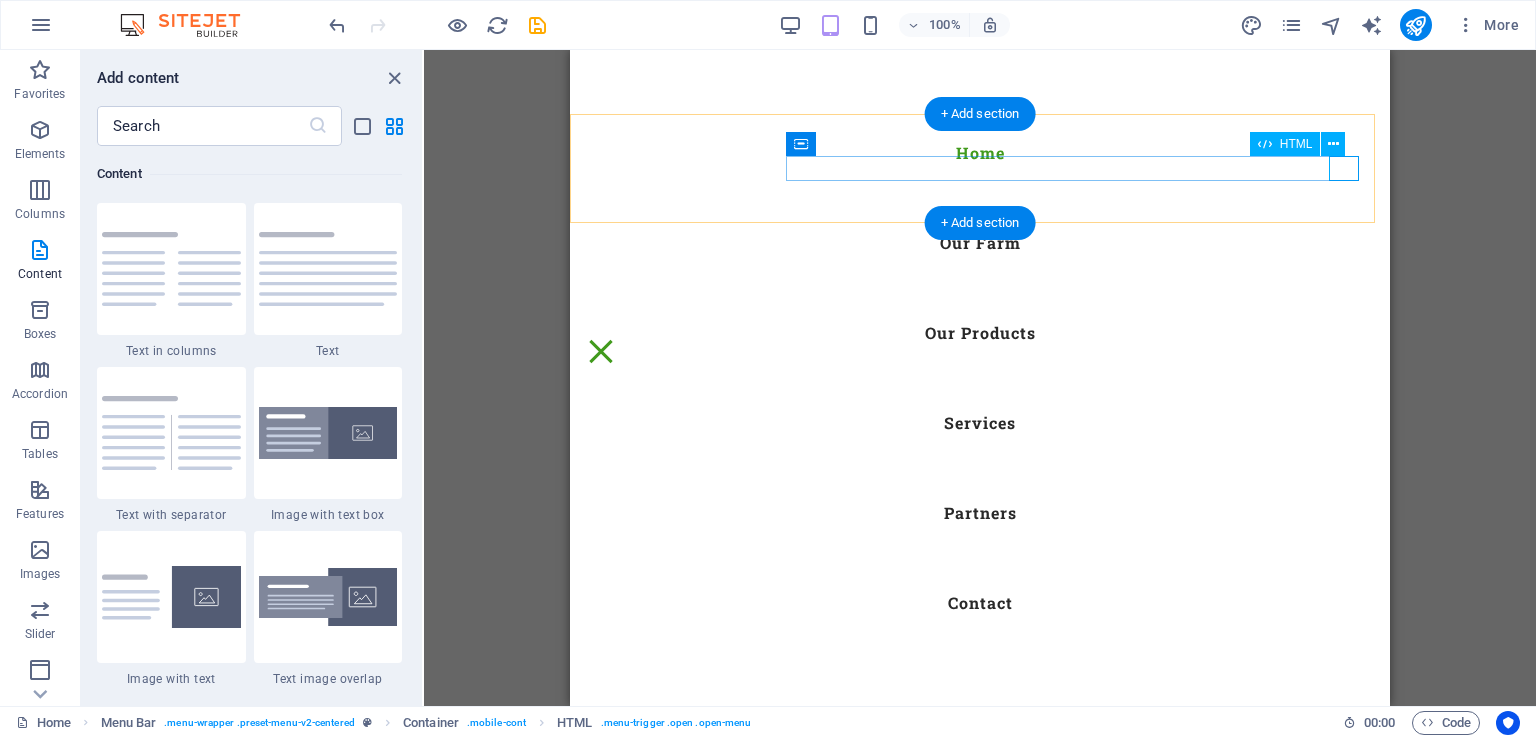 click on "Menu" at bounding box center [601, 351] 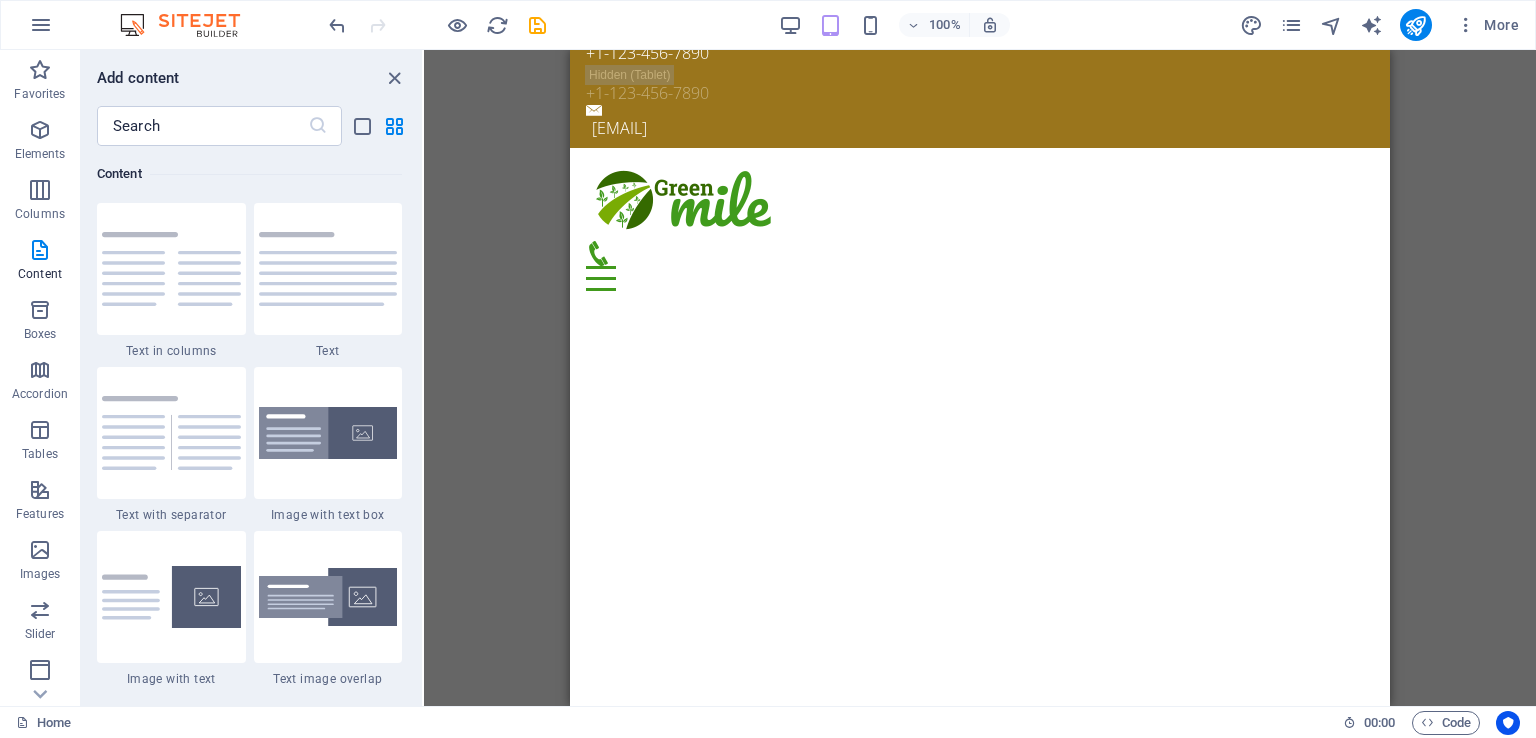 scroll, scrollTop: 0, scrollLeft: 0, axis: both 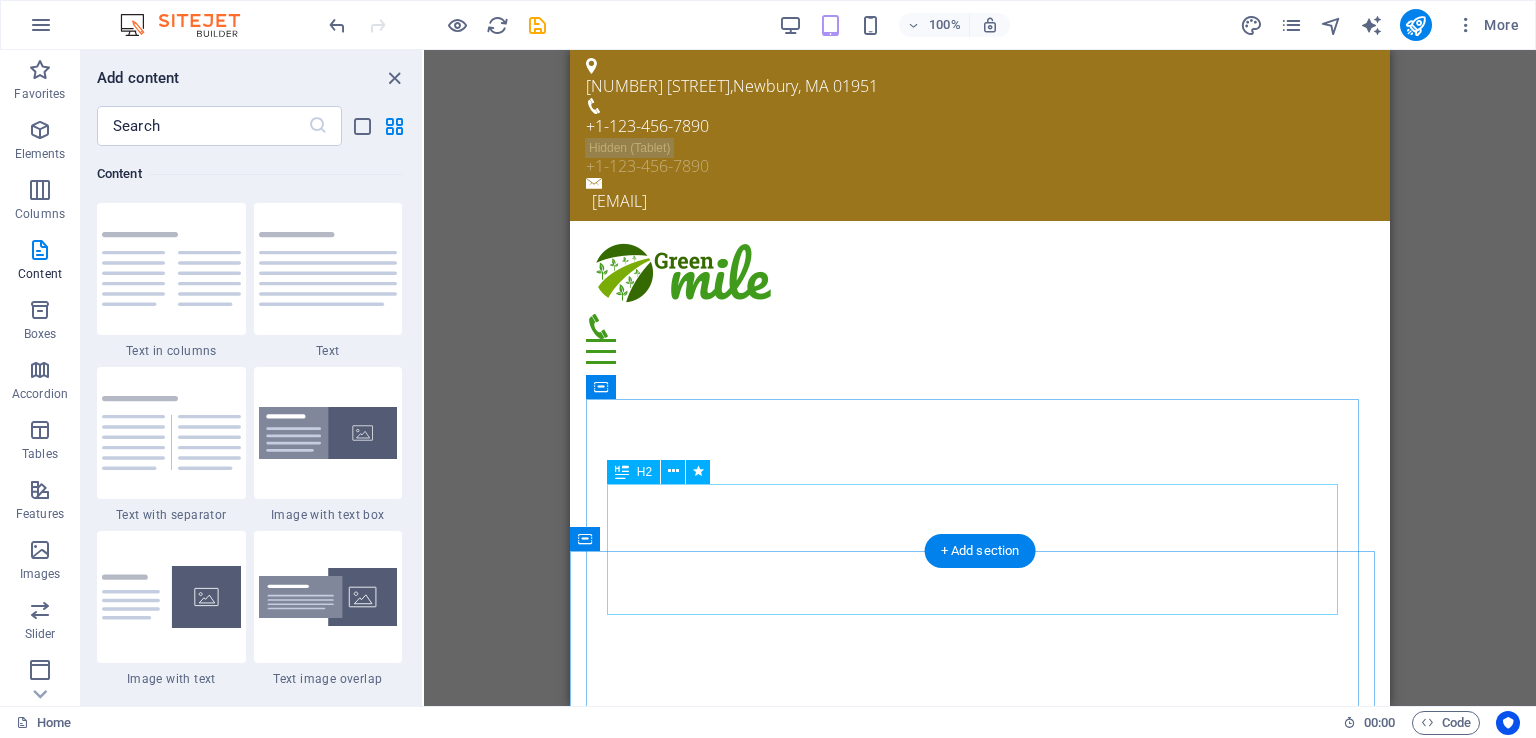 click on "Welcome to the  rpnncianjur.my.id" at bounding box center [980, 1322] 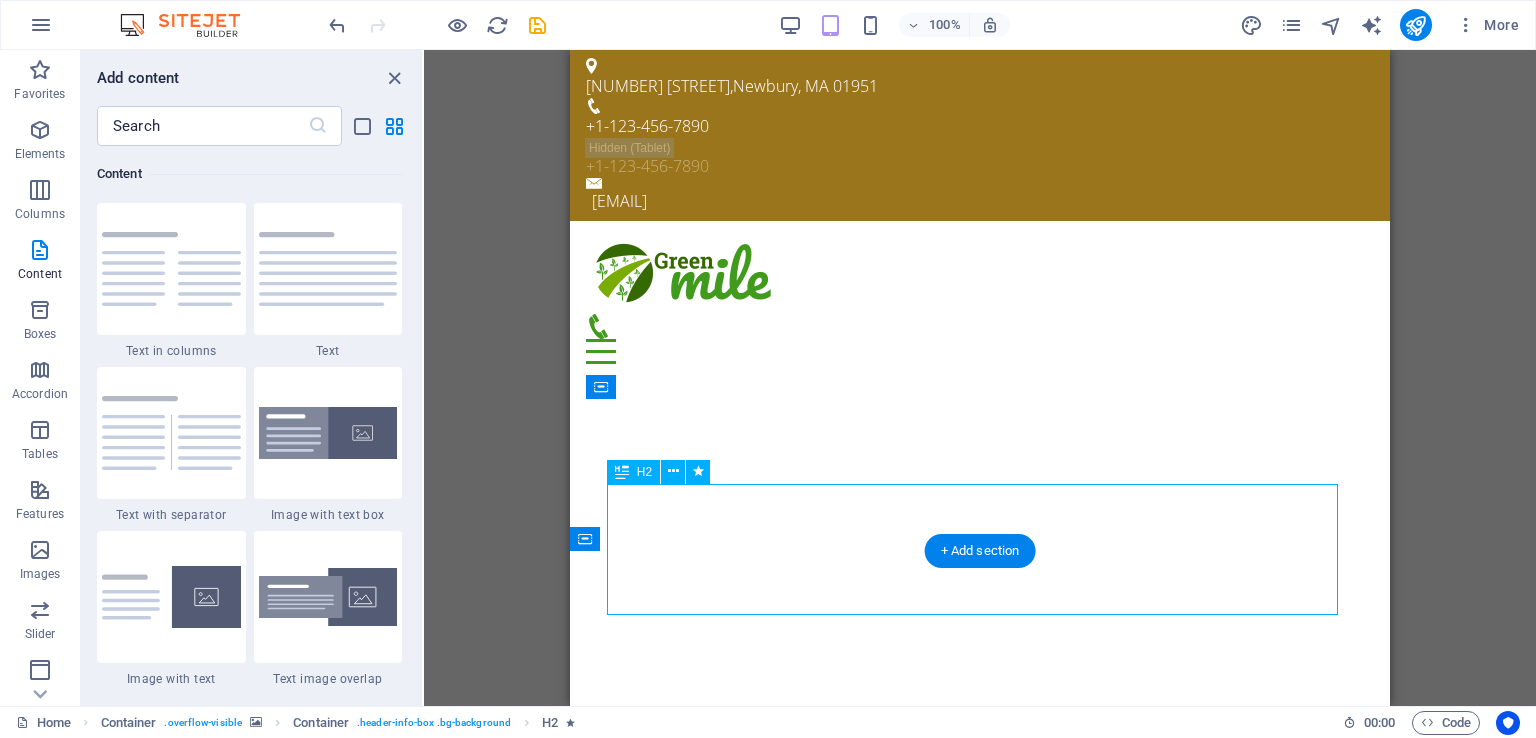 click on "Welcome to the  rpnncianjur.my.id" at bounding box center [980, 1322] 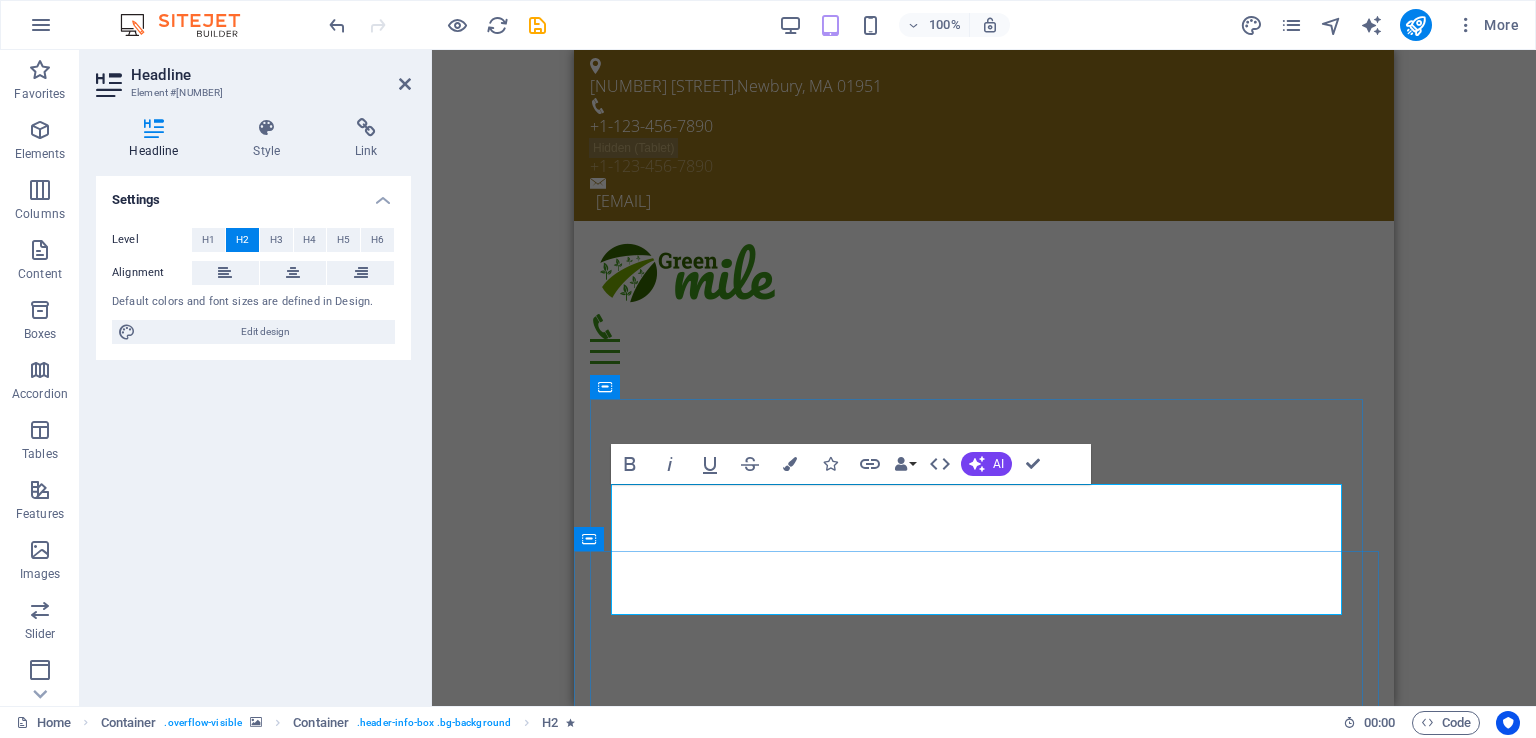 click on "Welcome to the  rpnncianjur.my.id" at bounding box center [984, 1322] 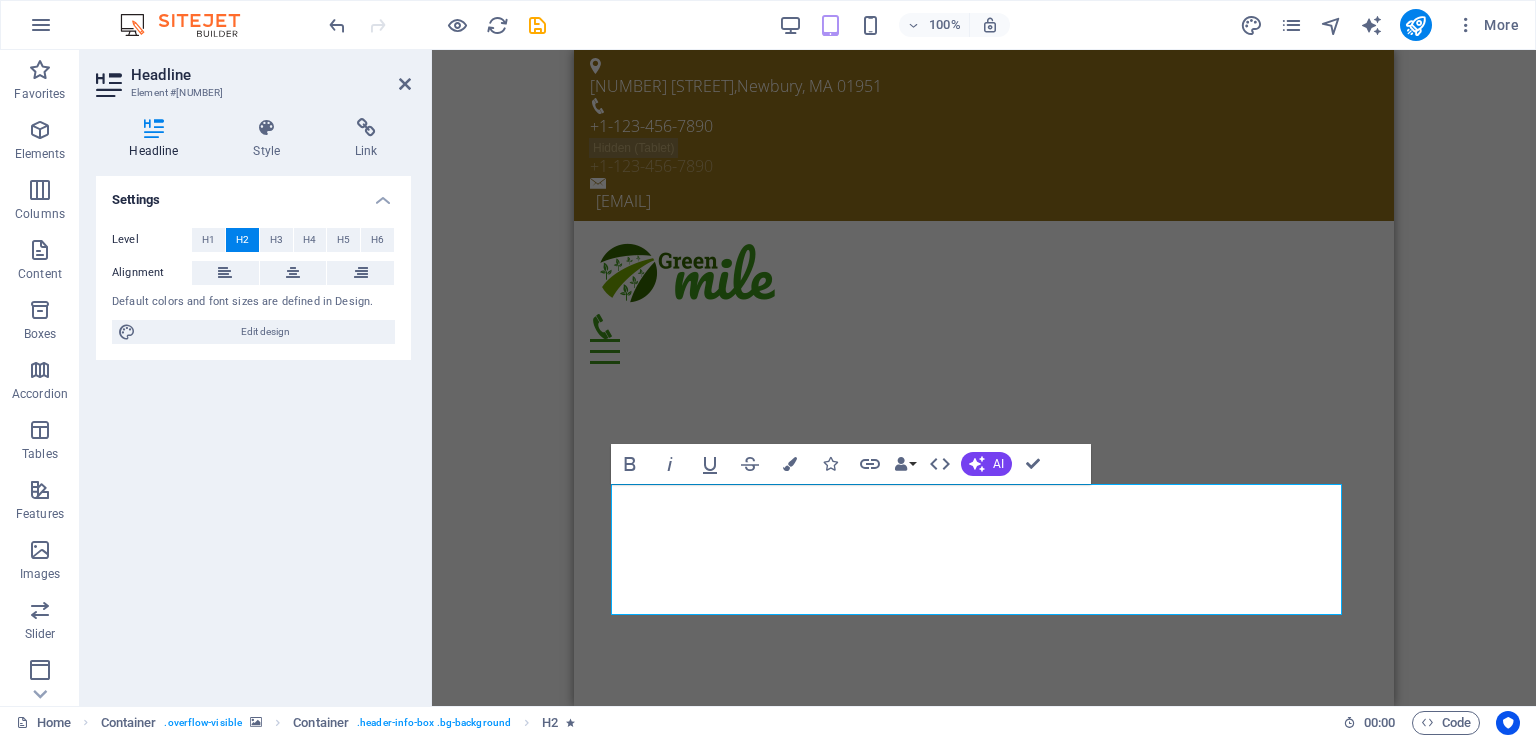drag, startPoint x: 1486, startPoint y: 413, endPoint x: 1507, endPoint y: 409, distance: 21.377558 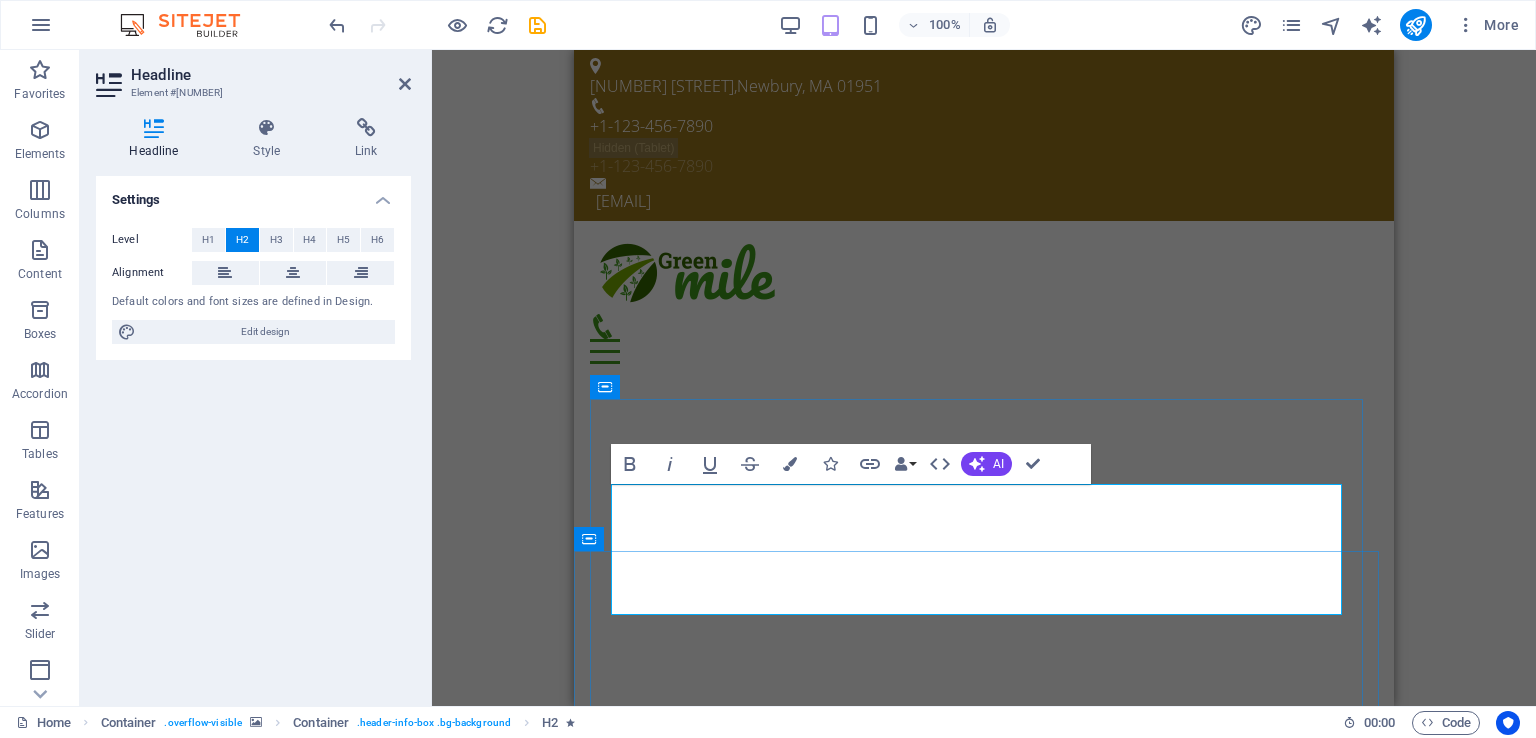click on "SELAMAT DATANG DI  ‌ rpnncianjur.my.id" at bounding box center [984, 1322] 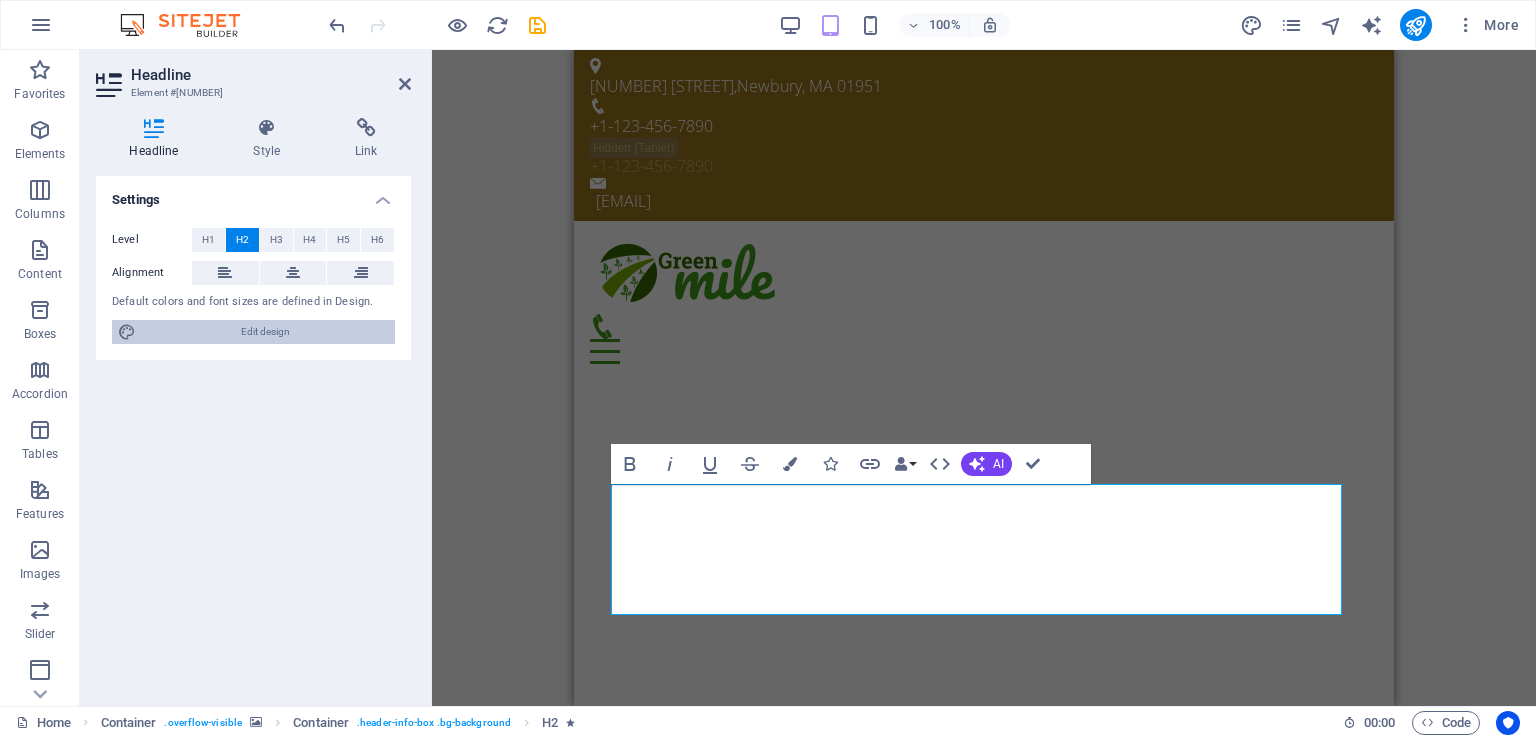 click on "Edit design" at bounding box center (265, 332) 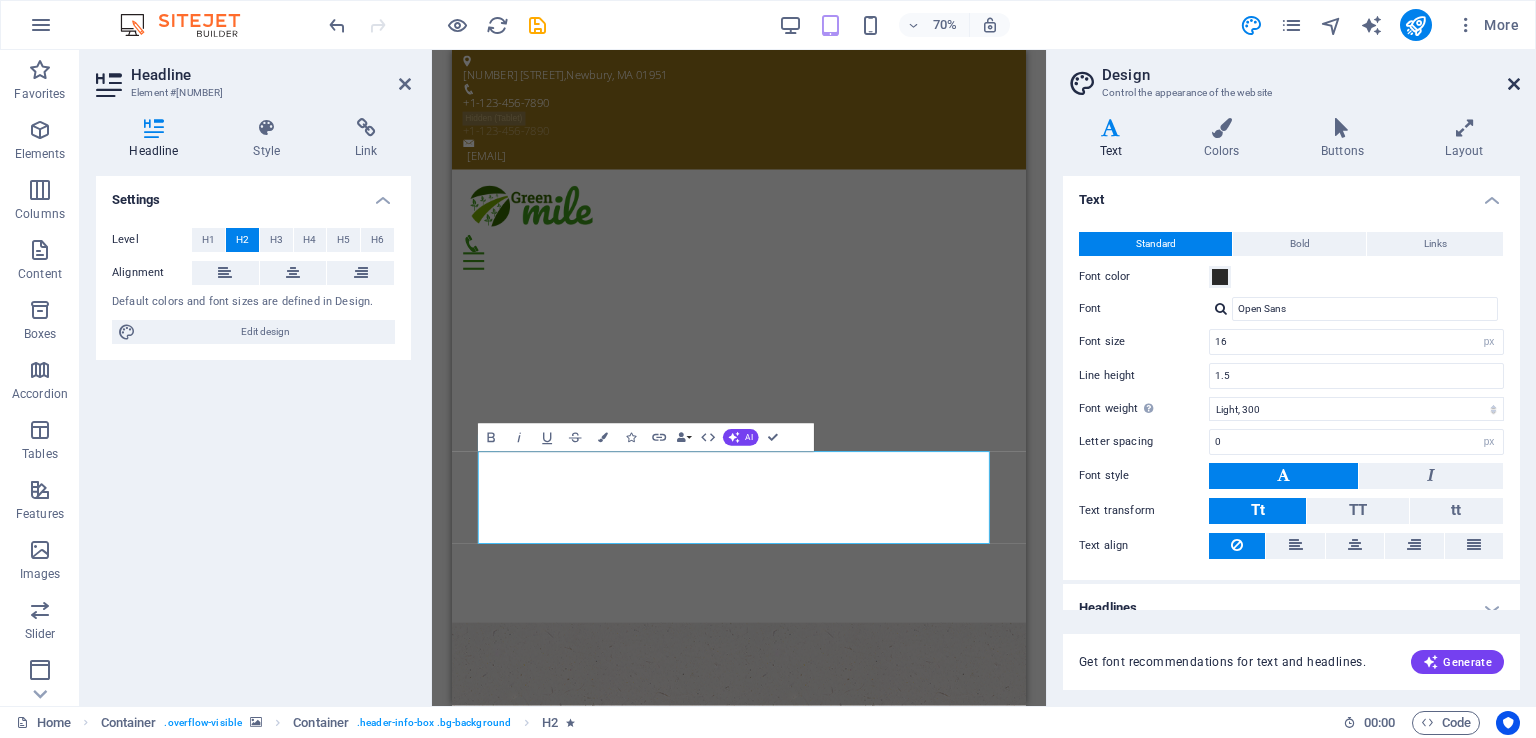 click at bounding box center [1514, 84] 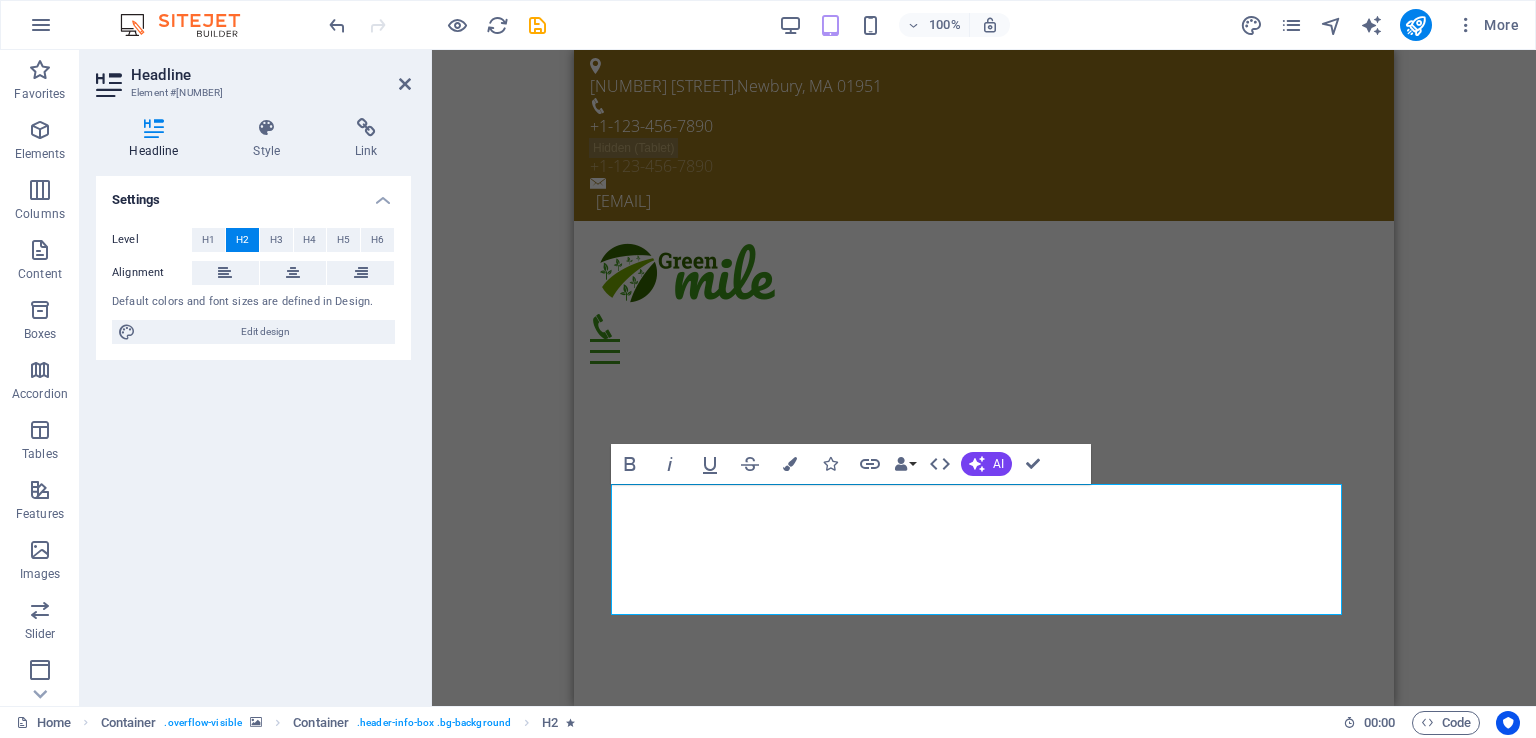 click on "Drag here to replace the existing content. Press “Ctrl” if you want to create a new element.
H2   Container   Container   Banner   Container   Banner   Menu Bar   Info Bar   Menu   Container   H3   Spacer   H2   Container   Logo   Preset   Container   Preset   H3   Container   Container   Image   Preset   Container   Text   Spacer   Preset   Container   Image   Preset   Container   Preset   Button   H3   H3   Container   H3   Spacer   Callout   Container   Container   Image   Text   Icon   Container   Preset   Container   Container   Text   Container   Preset   Container   Container   Text   Container   H3   Container   Container   Icon   Preset   Container   Text   Container   Container   Text   Preset   Container   Container   H3   HTML   Container   Container   Text   Container   Text   Container   Icon Bold Italic Underline Strikethrough Colors Icons Link Data Bindings Company First name Last name Street ZIP code City Email Phone Mobile Fax Custom field 1 Custom field 2 HTML AI" at bounding box center (984, 378) 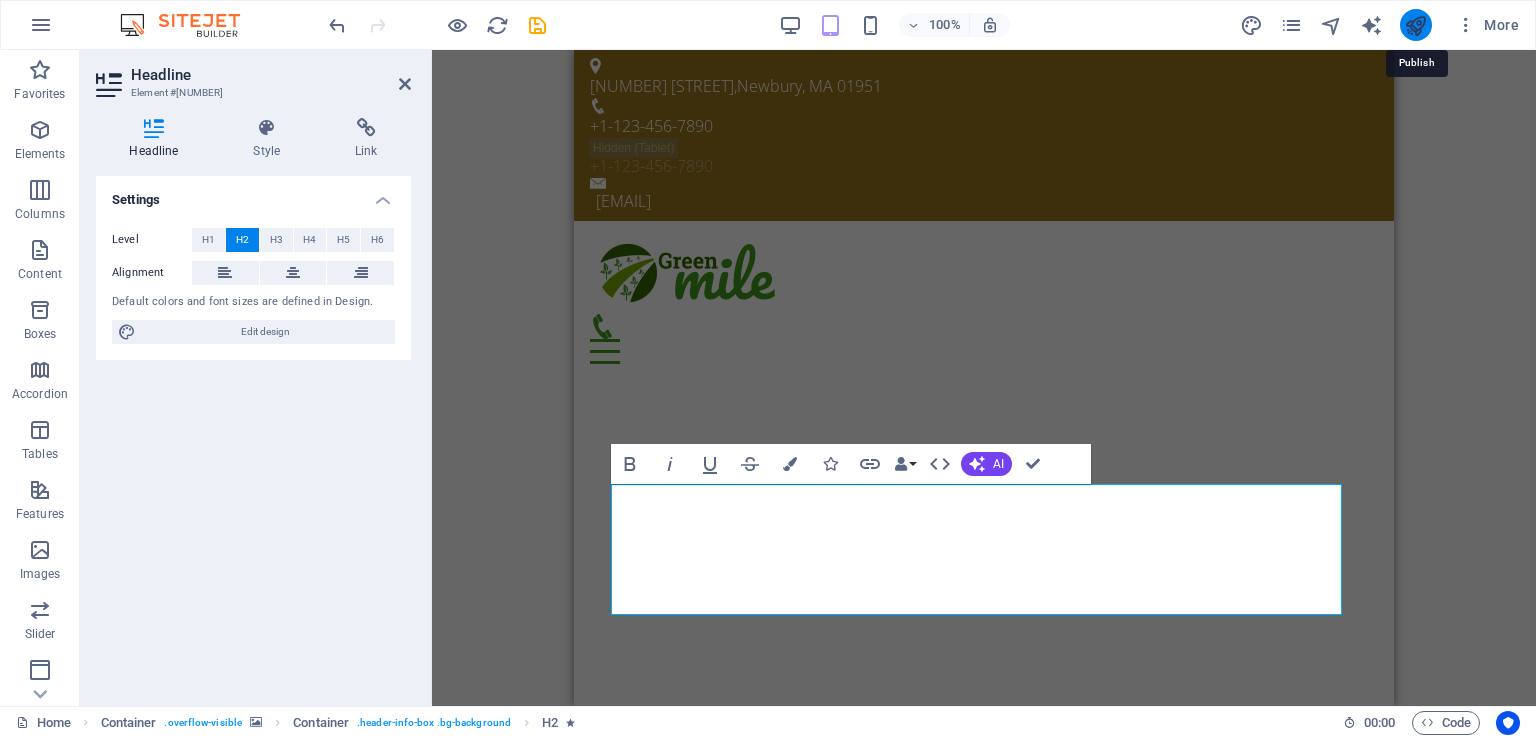 click at bounding box center [1415, 25] 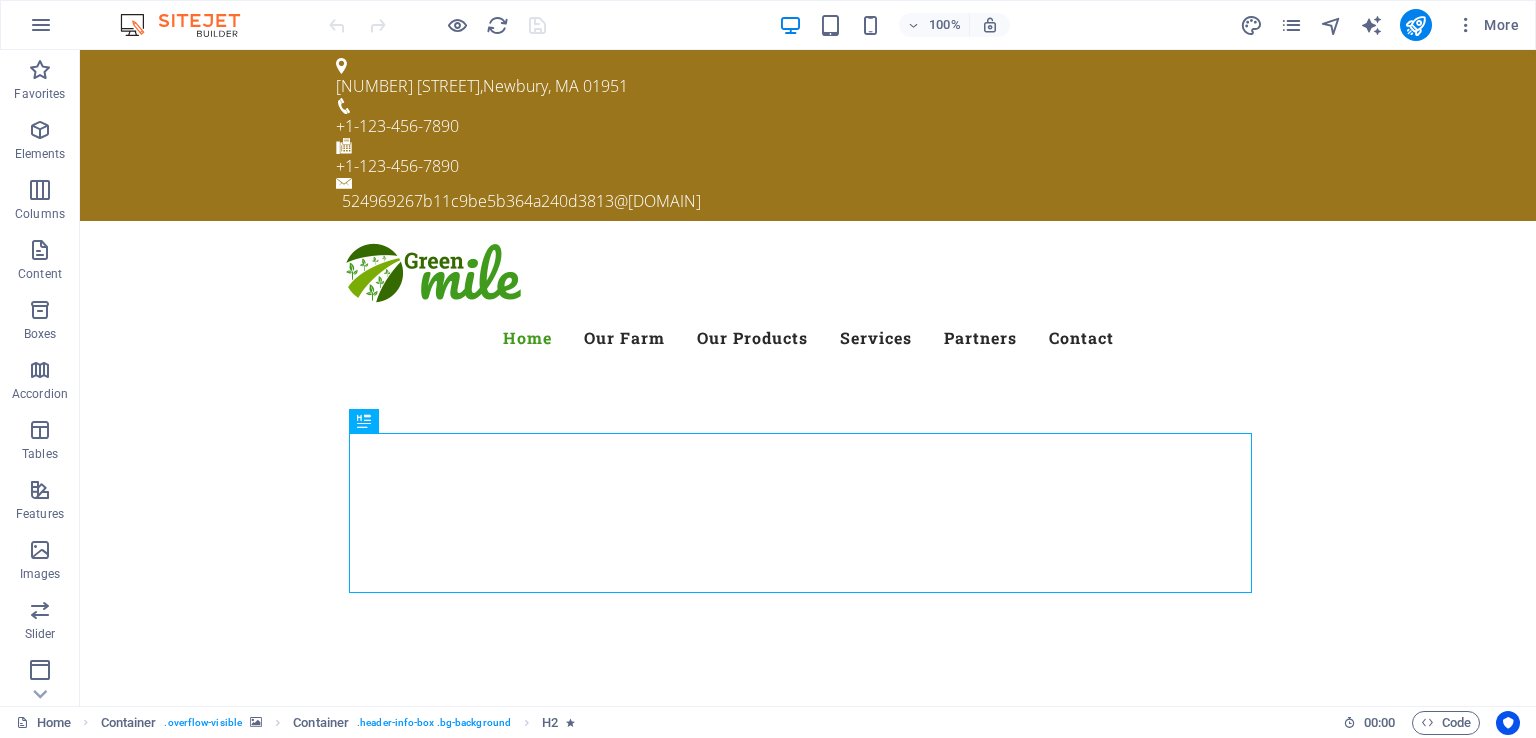 scroll, scrollTop: 0, scrollLeft: 0, axis: both 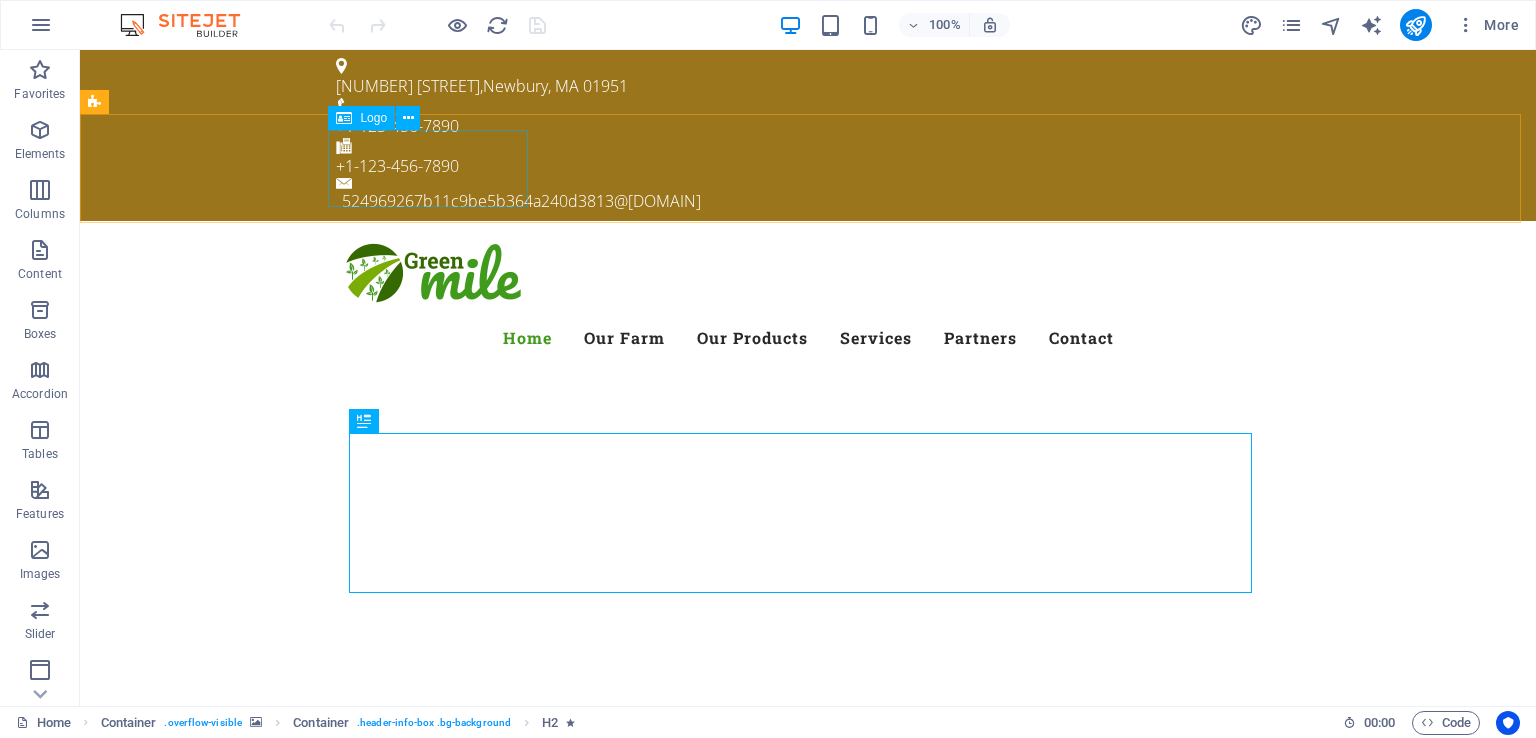 click on "Logo" at bounding box center (373, 118) 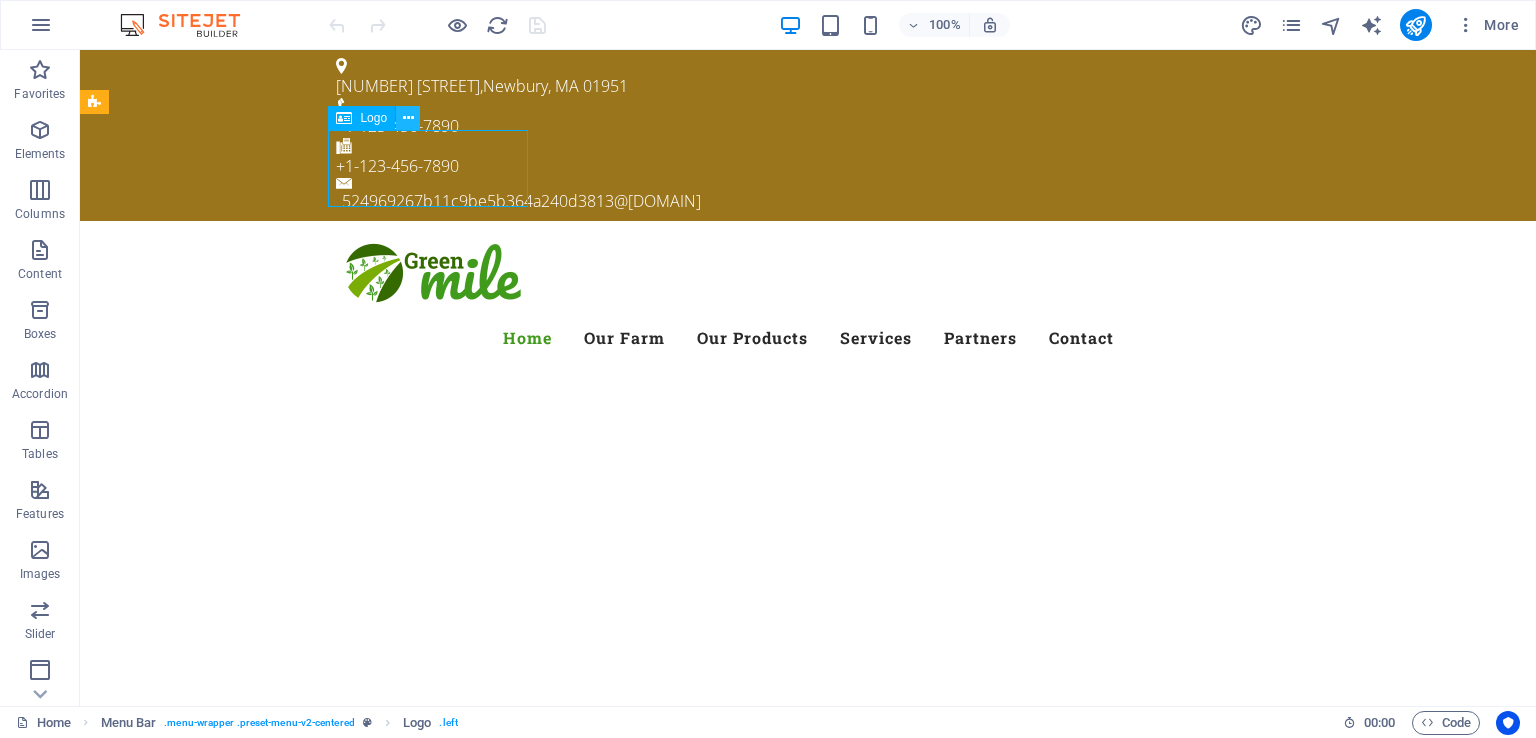 click at bounding box center (408, 118) 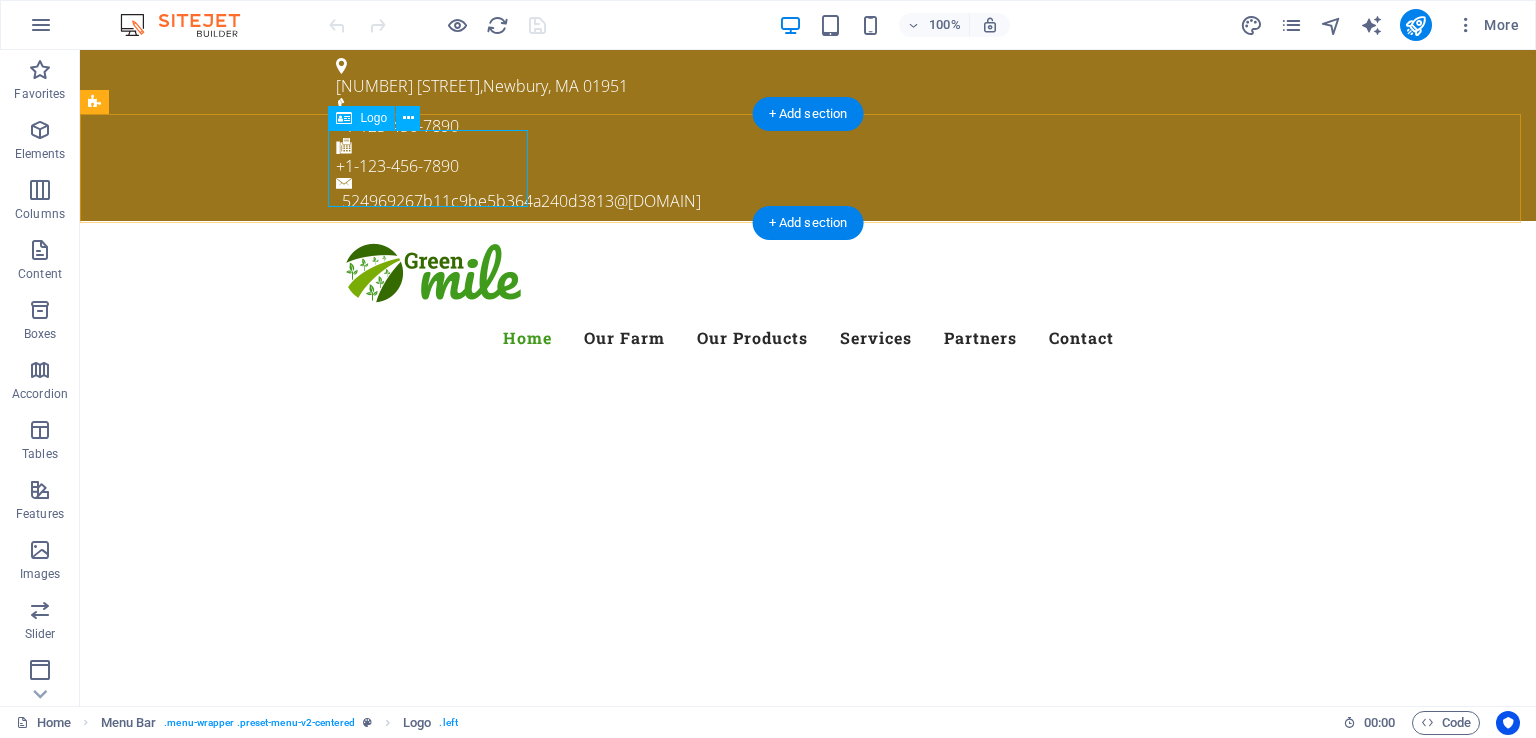 click at bounding box center (808, 275) 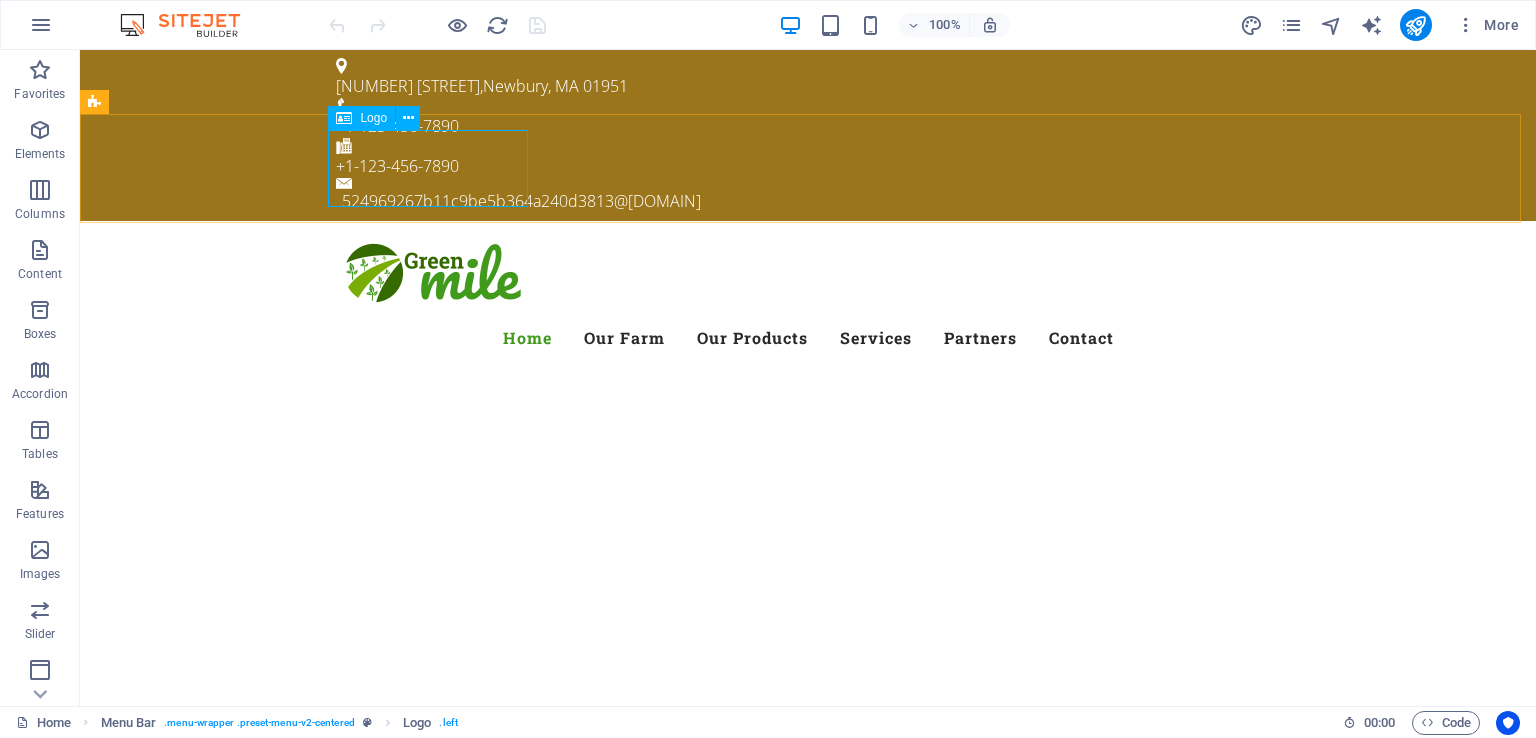 click at bounding box center (344, 118) 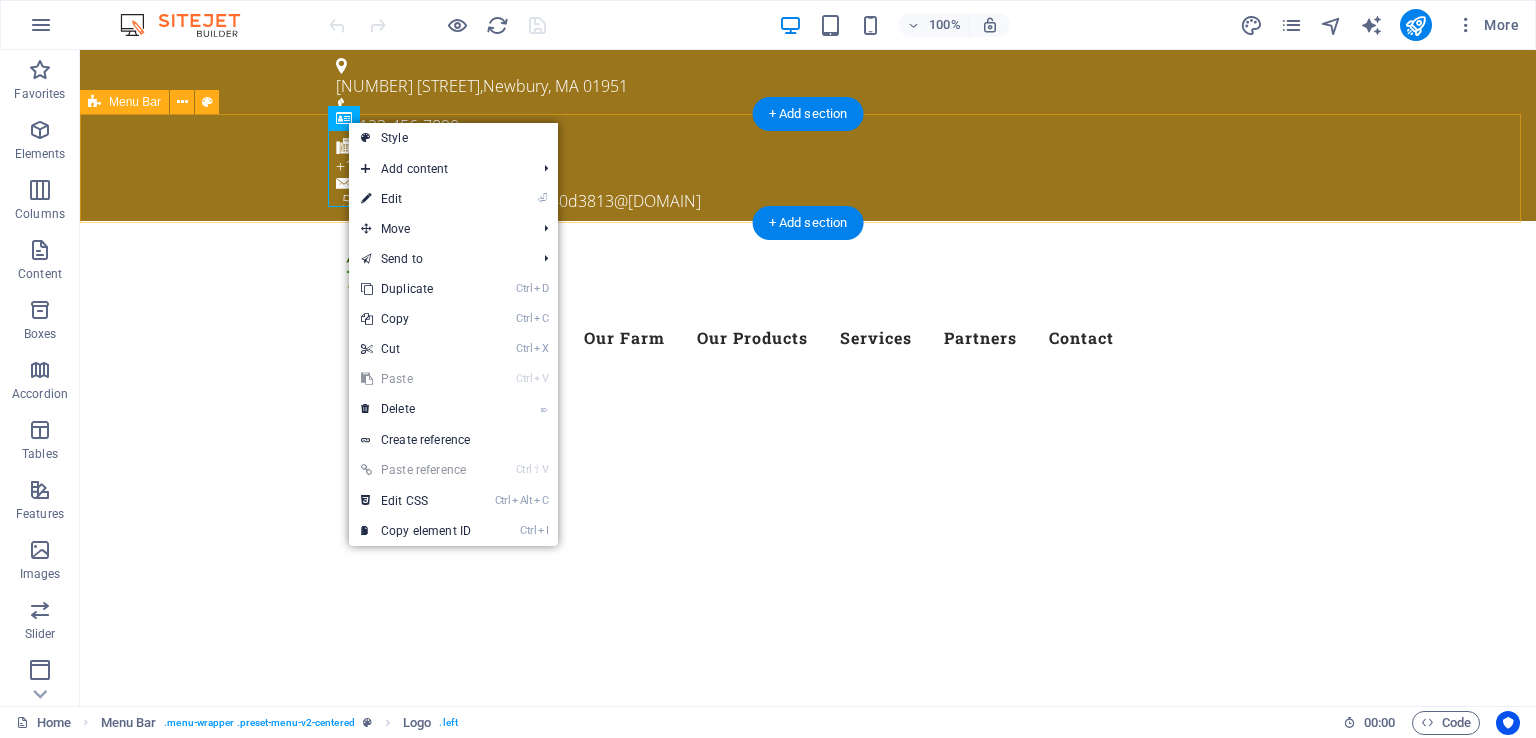 click on "Menu Home Our Farm Our Products Services Partners Contact" at bounding box center [808, 299] 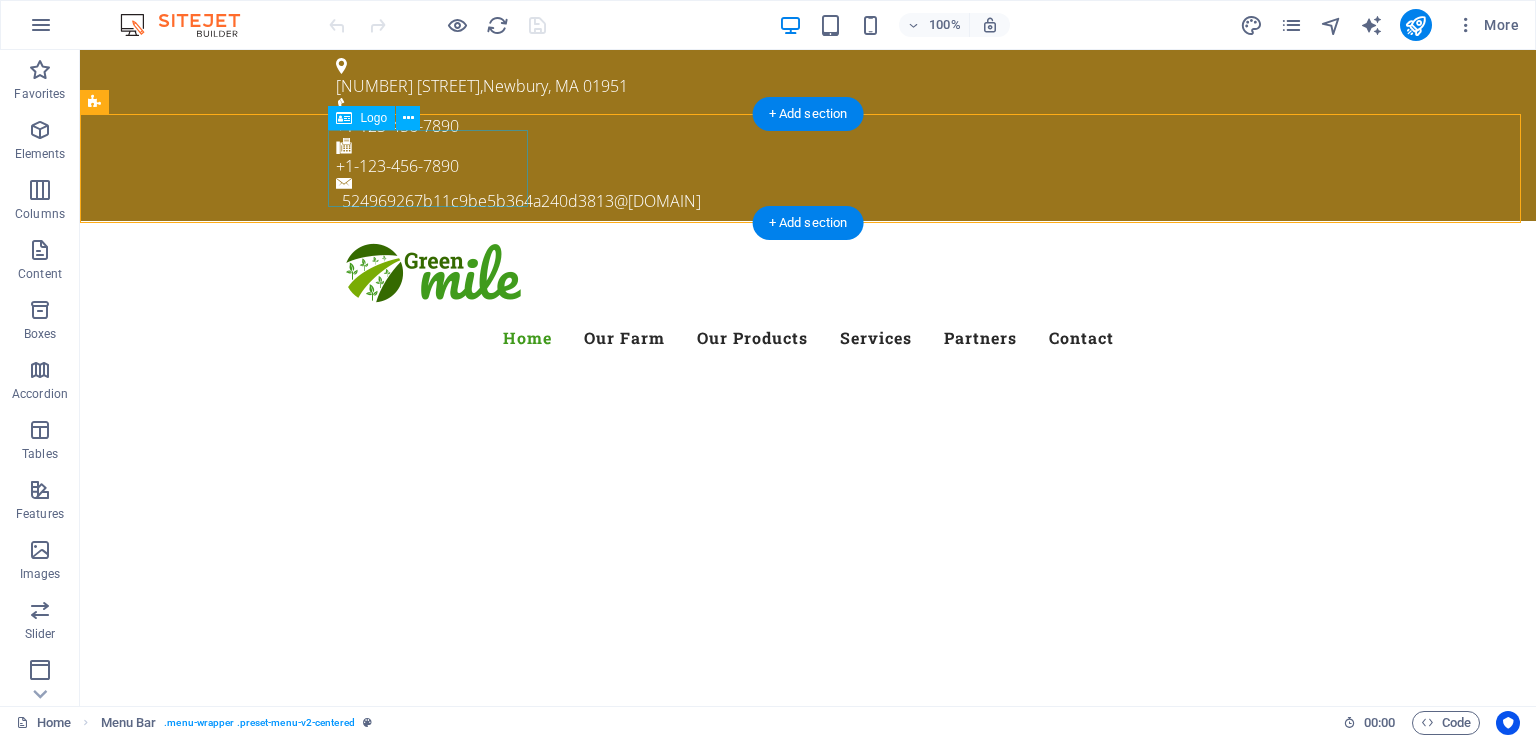 click at bounding box center (808, 275) 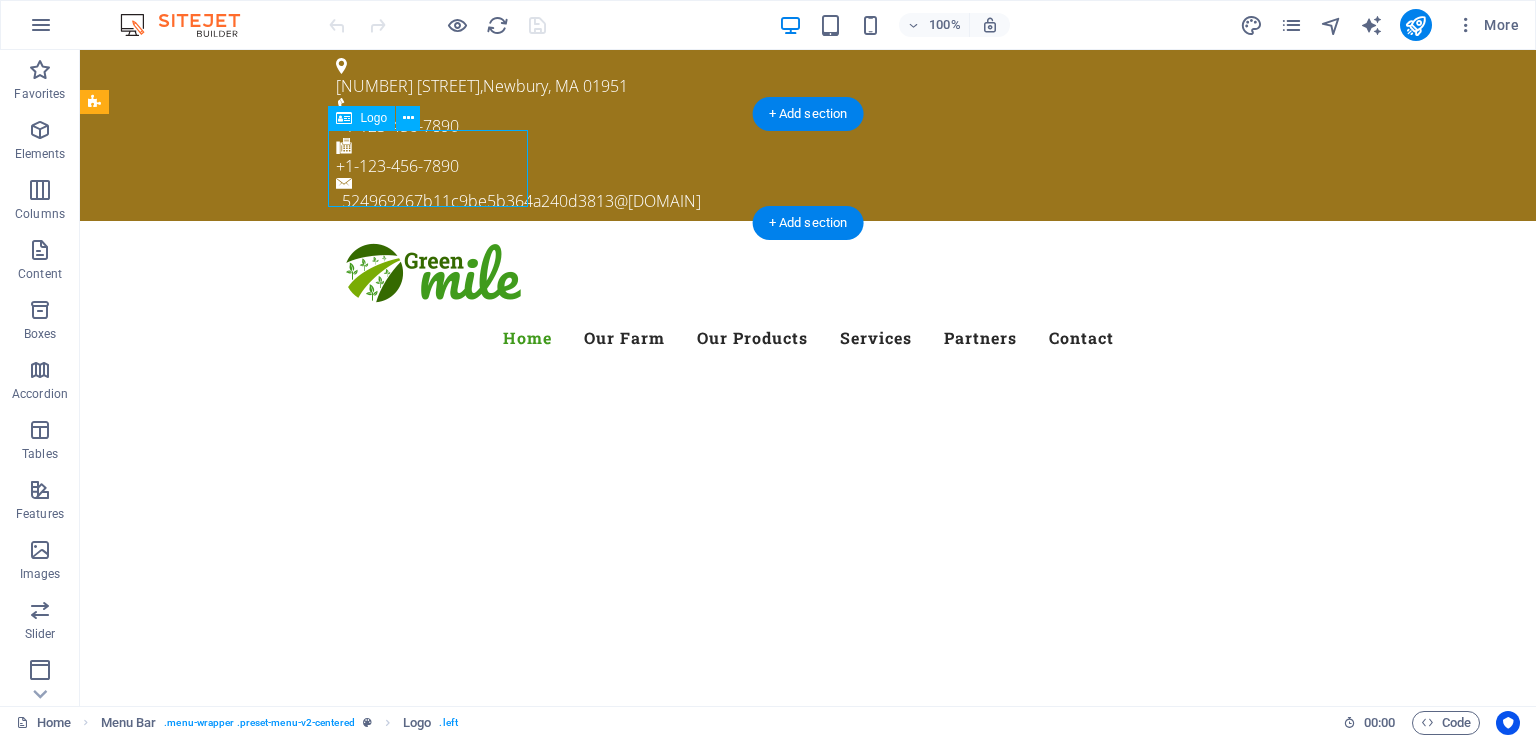 click at bounding box center [808, 275] 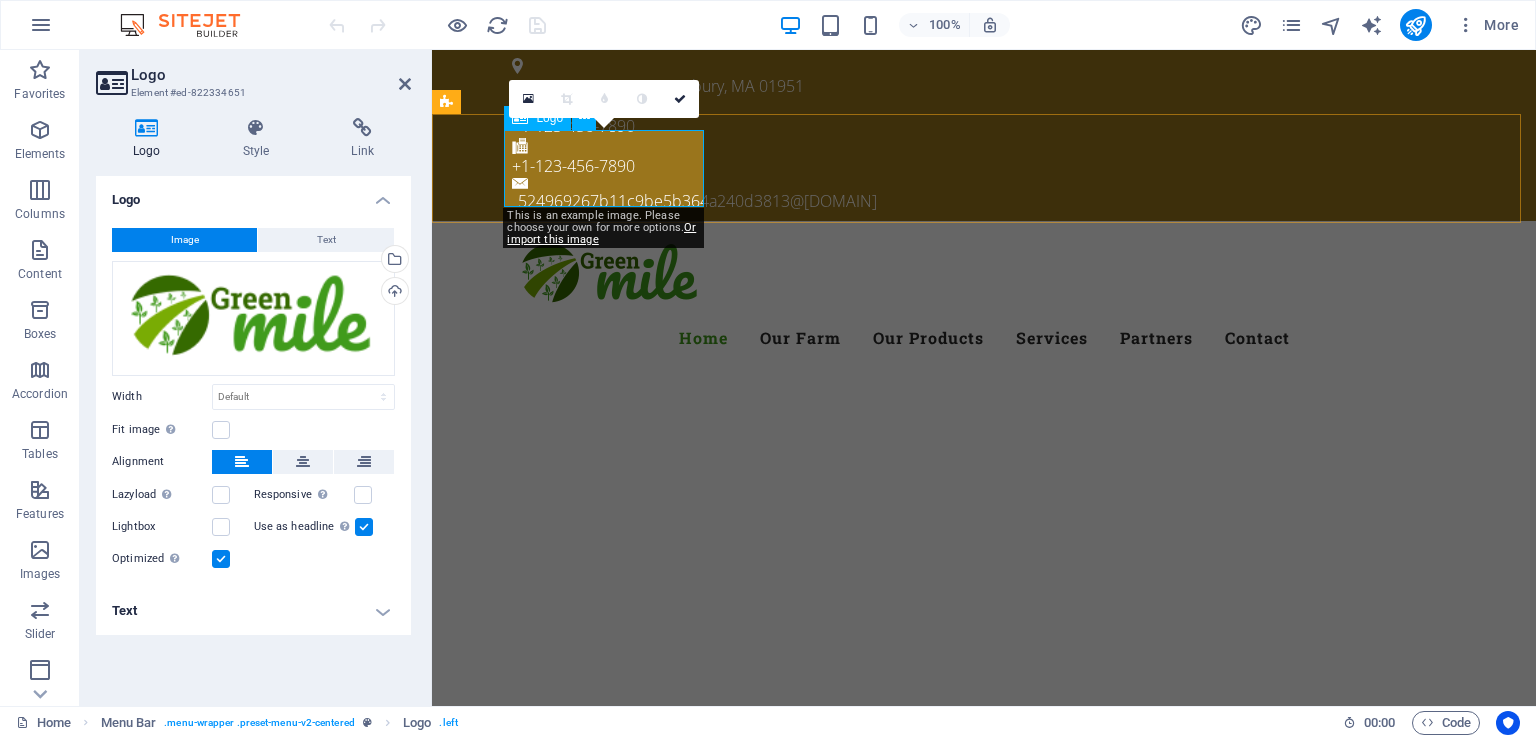 click at bounding box center [984, 275] 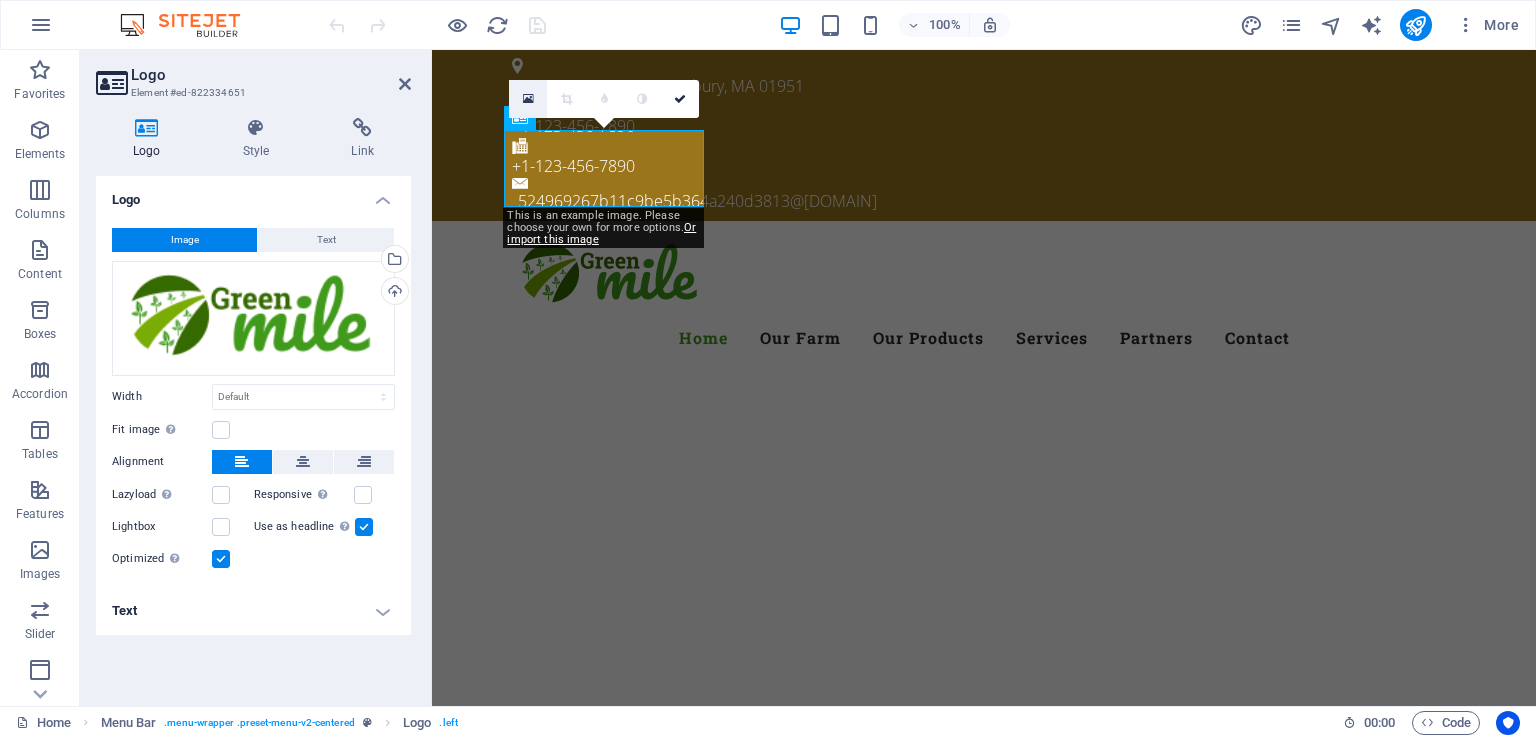 click at bounding box center (528, 99) 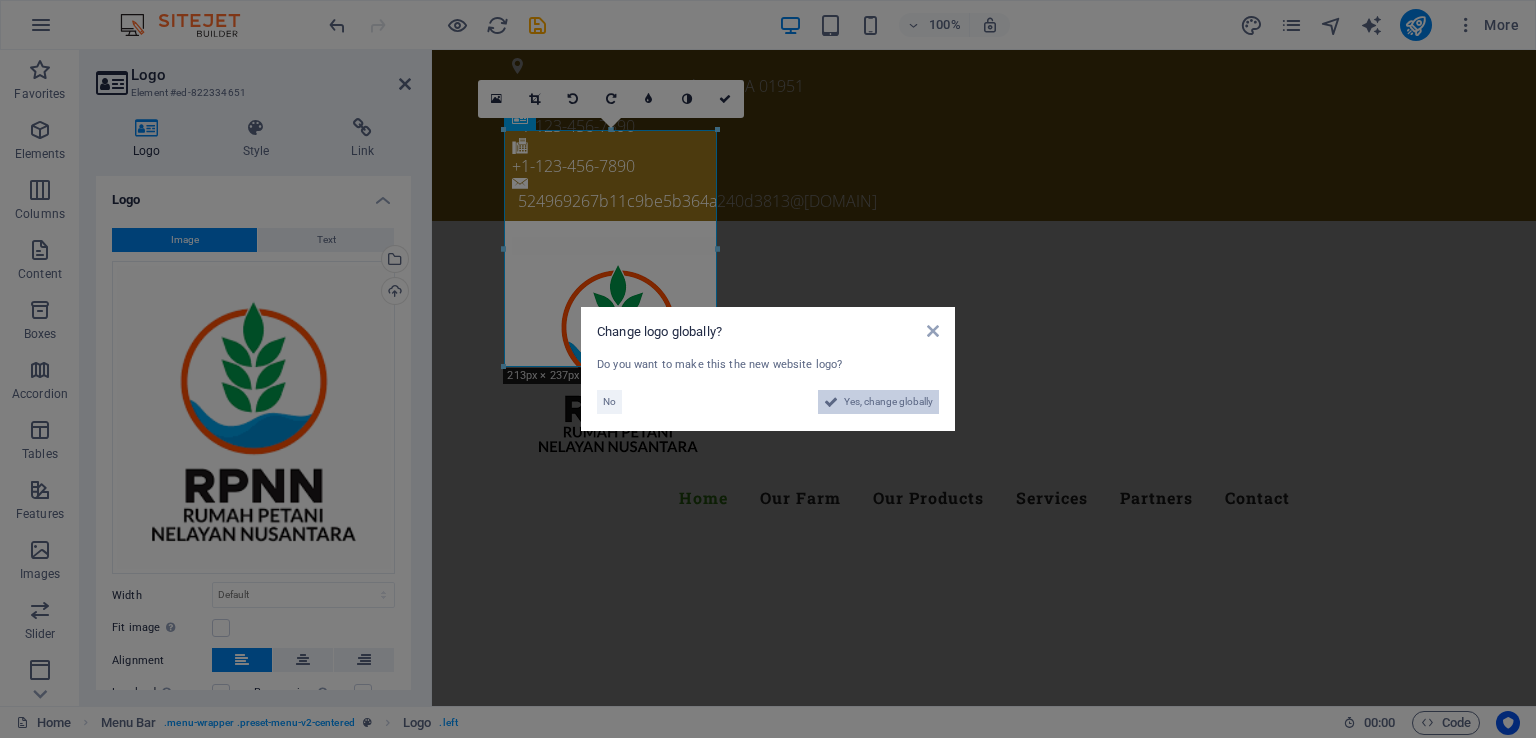 click on "Yes, change globally" at bounding box center [878, 402] 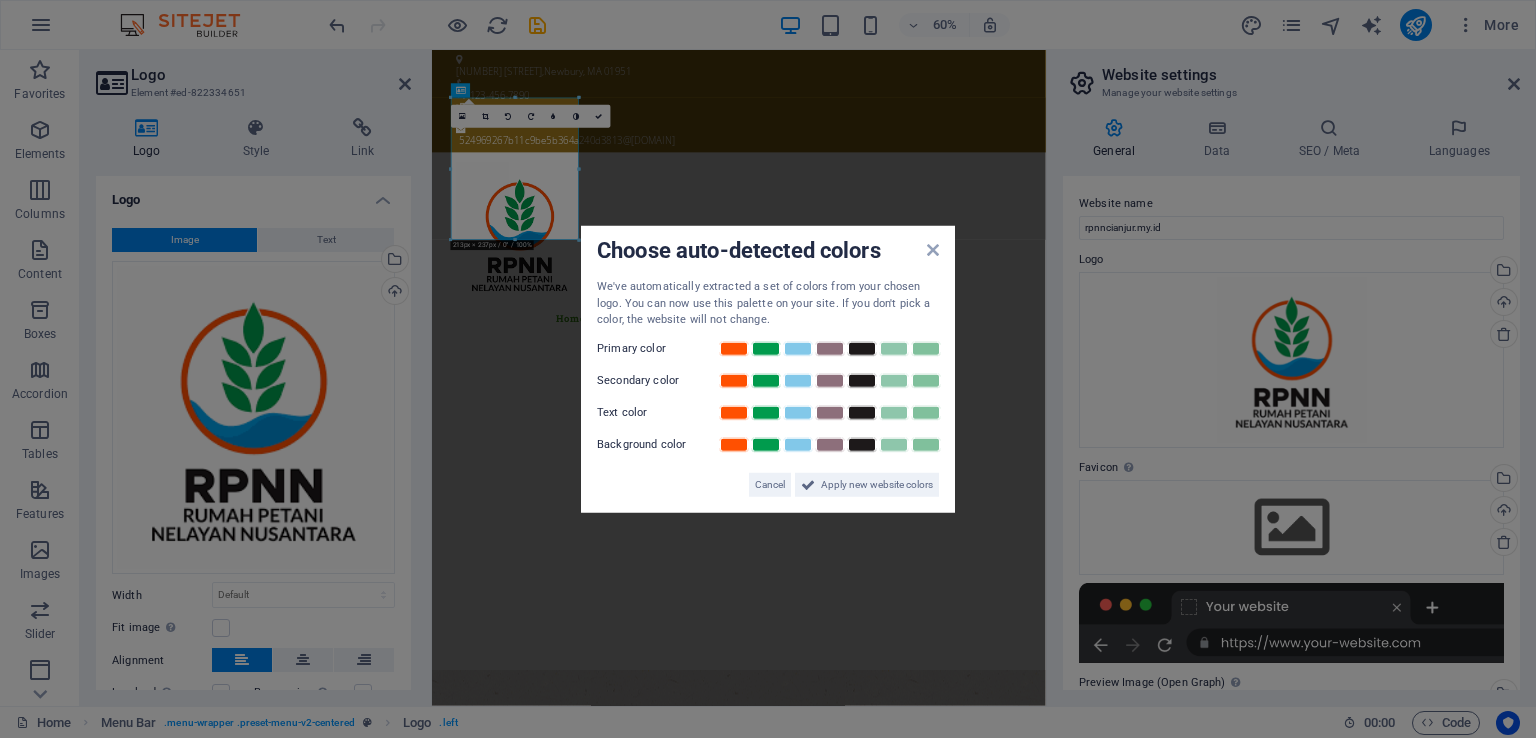 click on "Choose auto-detected colors We've automatically extracted a set of colors from your chosen logo. You can now use this palette on your site. If you don't pick a color, the website will not change.  Primary color Secondary color Text color Background color Cancel Apply new website colors" at bounding box center [768, 369] 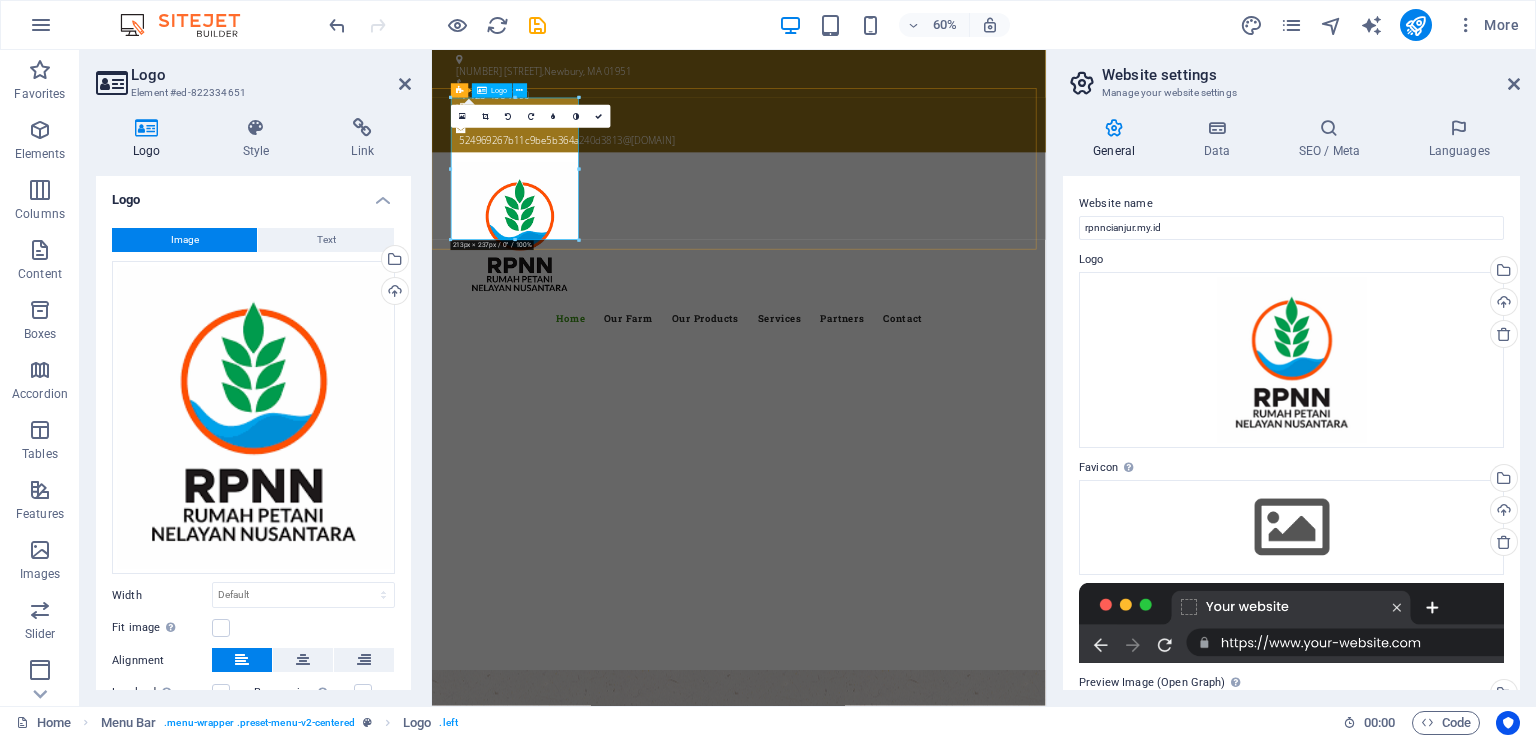 drag, startPoint x: 1008, startPoint y: 287, endPoint x: 601, endPoint y: 290, distance: 407.01105 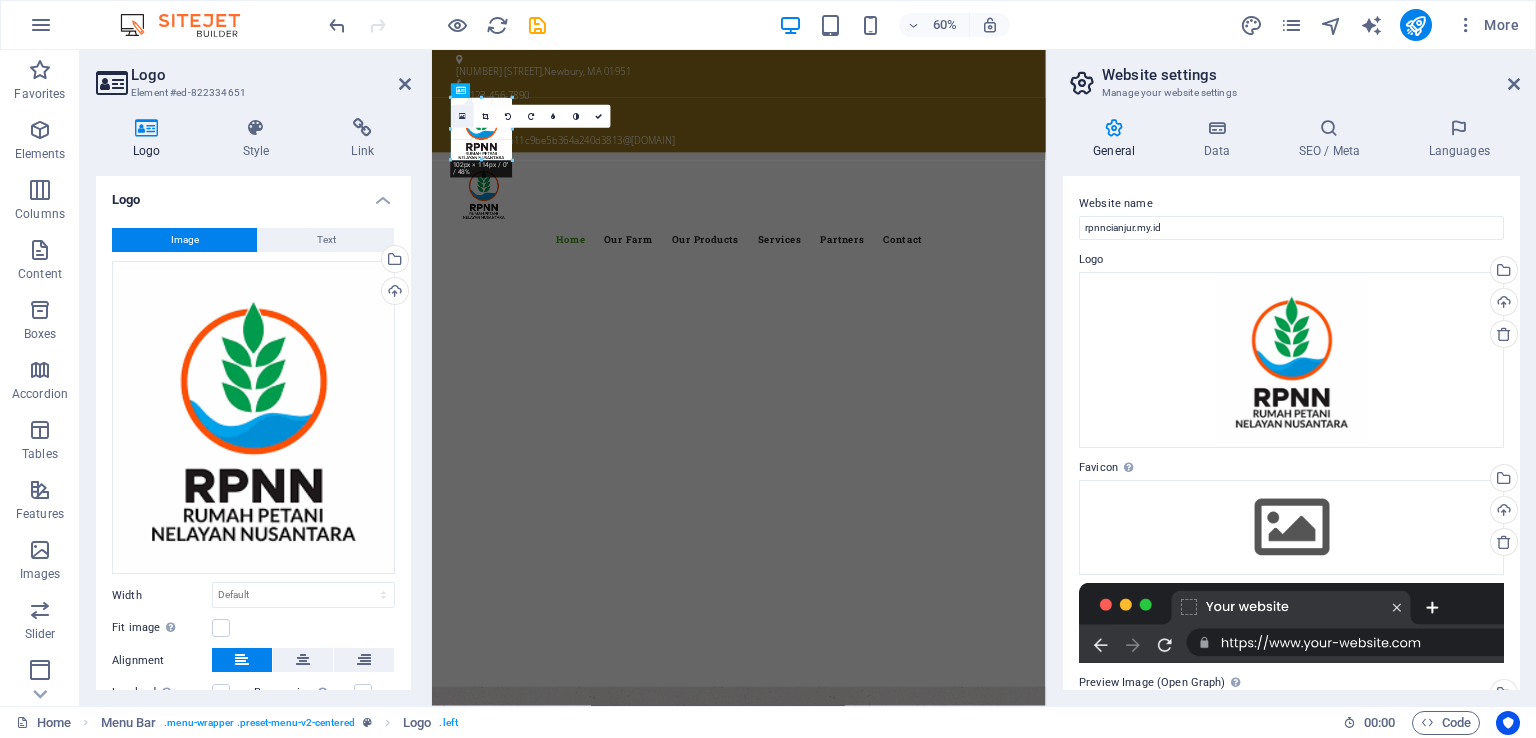 drag, startPoint x: 576, startPoint y: 237, endPoint x: 456, endPoint y: 105, distance: 178.39282 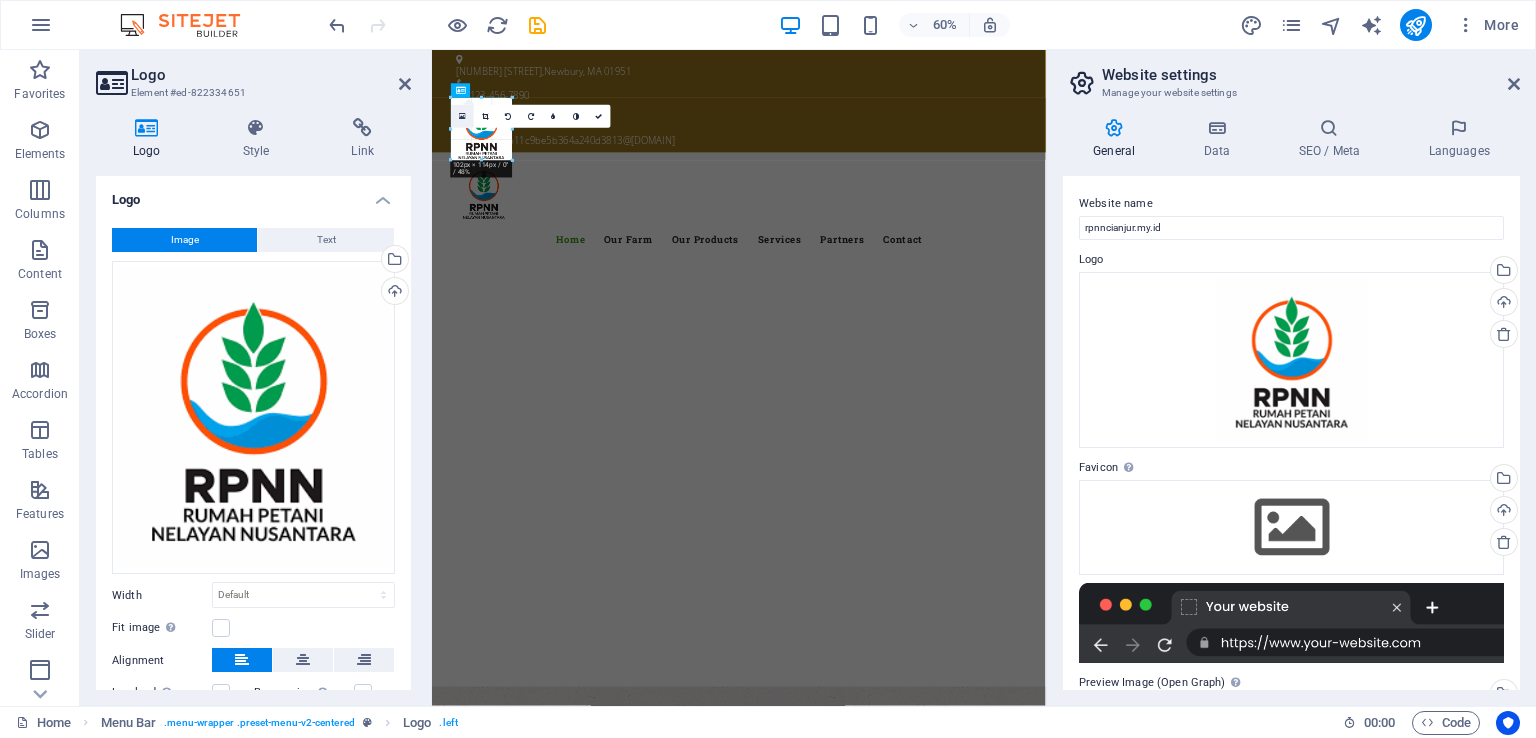 type on "93" 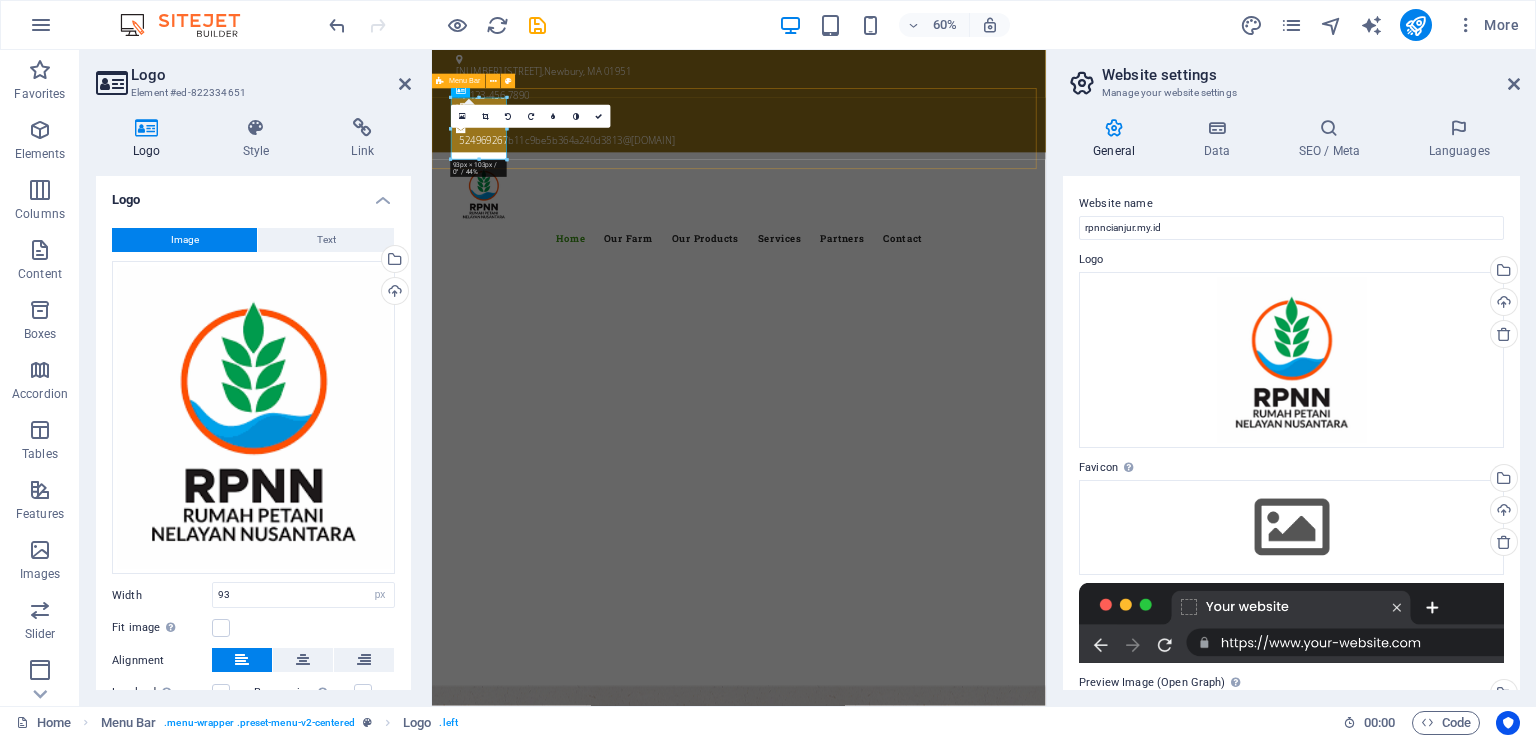 click on "Menu Home Our Farm Our Products Services Partners Contact" at bounding box center [943, 312] 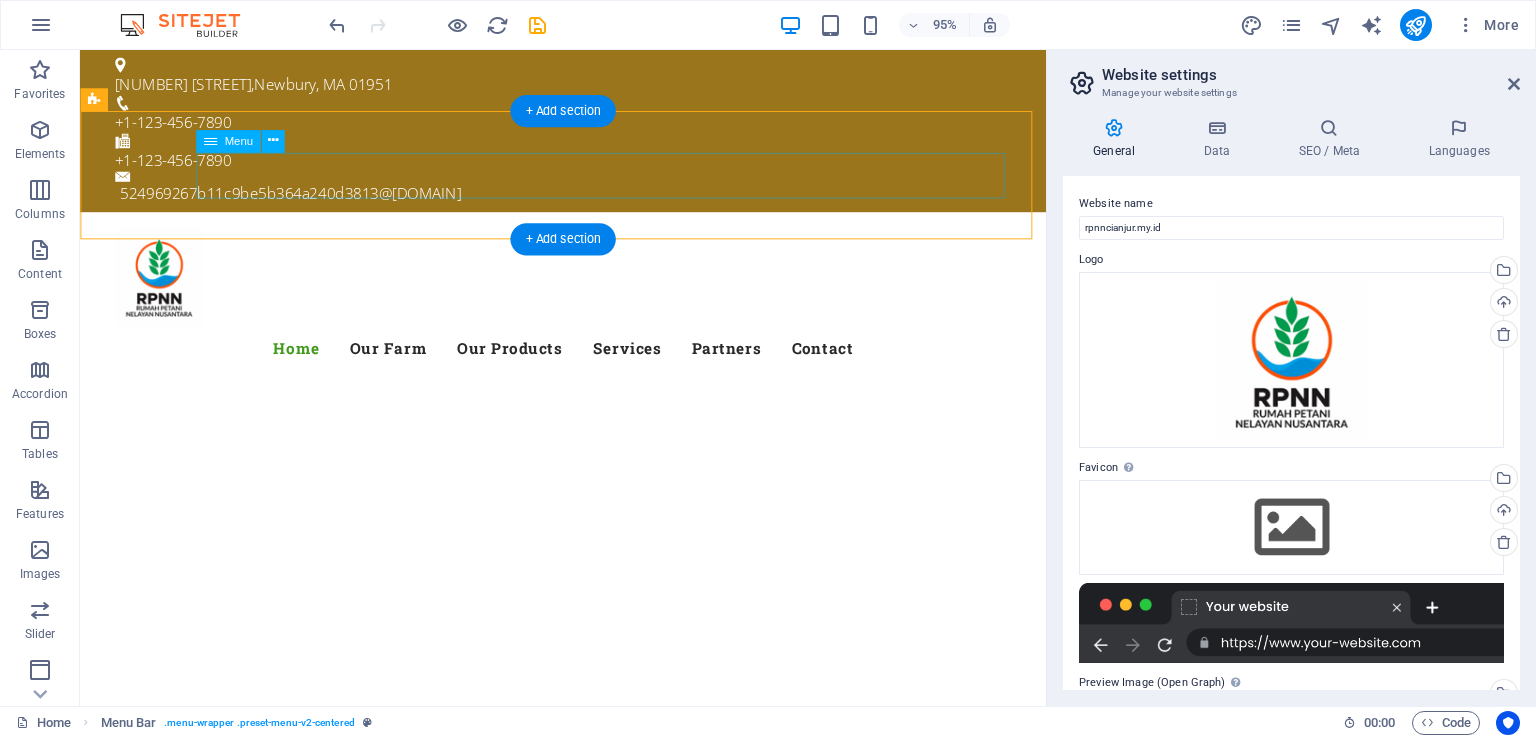 click on "Home Our Farm Our Products Services Partners Contact" at bounding box center (589, 364) 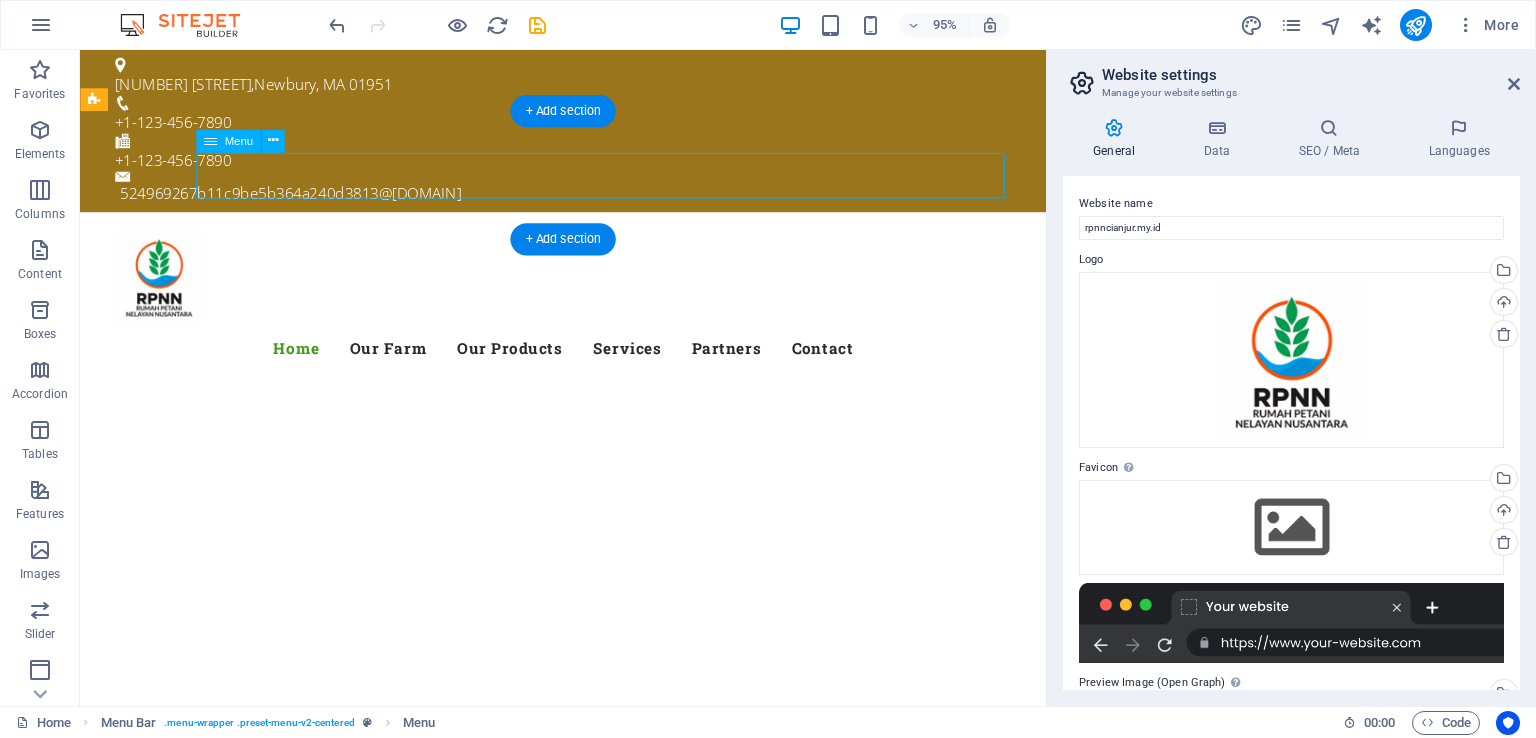click on "Home Our Farm Our Products Services Partners Contact" at bounding box center [589, 364] 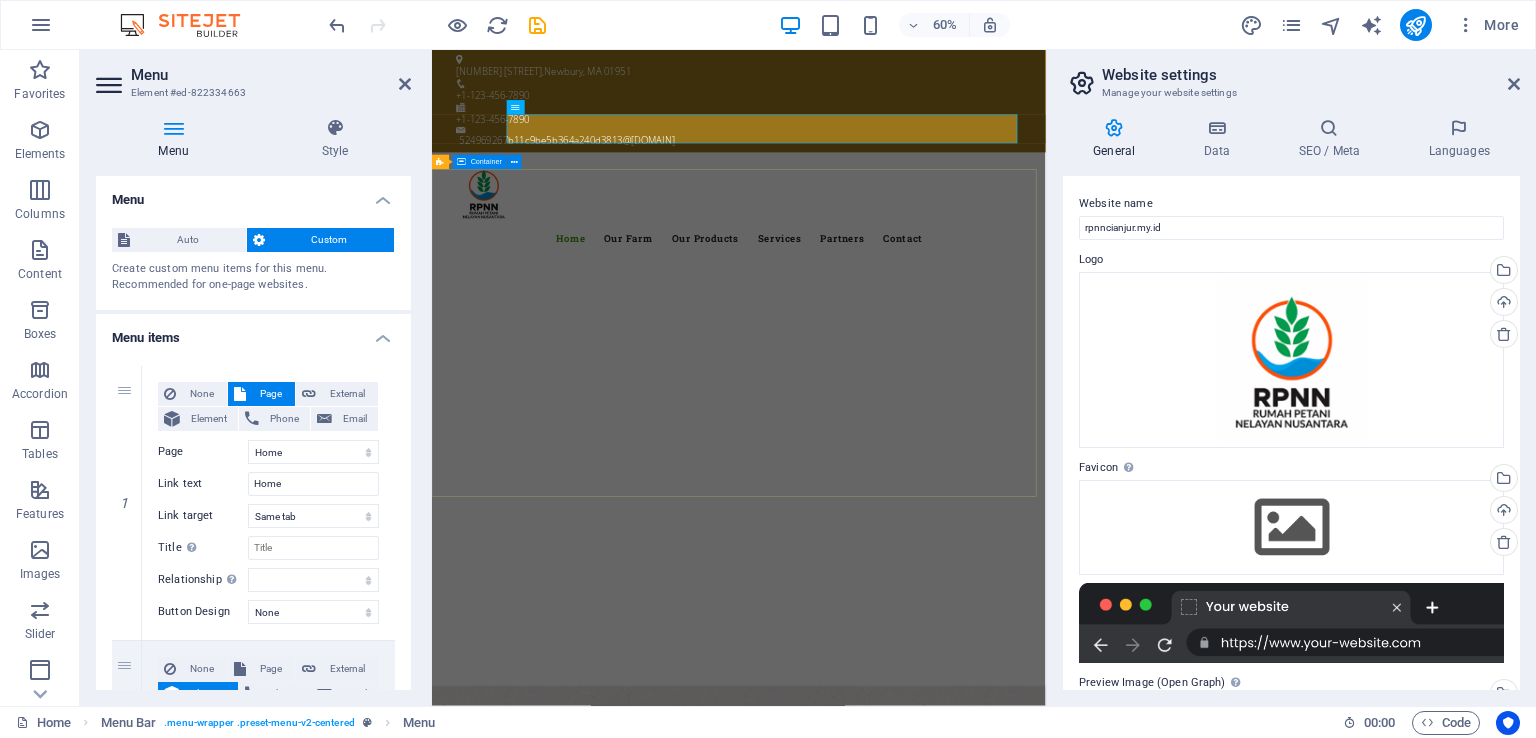 click at bounding box center [943, 1030] 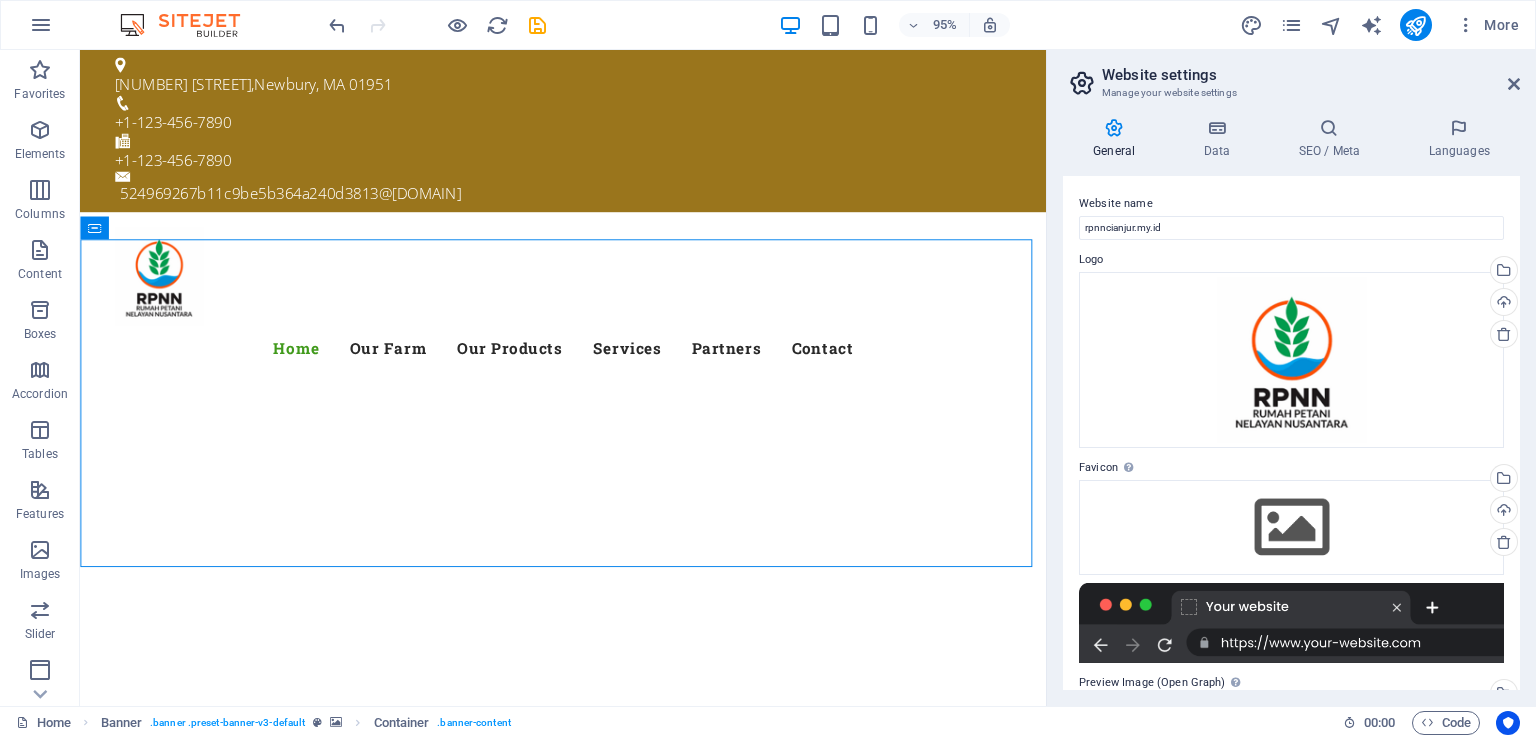 click on "Website settings Manage your website settings General Data SEO / Meta Languages Website name rpnncianjur.my.id Logo Drag files here, click to choose files or select files from Files or our free stock photos & videos Select files from the file manager, stock photos, or upload file(s) Upload Favicon Set the favicon of your website here. A favicon is a small icon shown in the browser tab next to your website title. It helps visitors identify your website. Drag files here, click to choose files or select files from Files or our free stock photos & videos Select files from the file manager, stock photos, or upload file(s) Upload Preview Image (Open Graph) This image will be shown when the website is shared on social networks Drag files here, click to choose files or select files from Files or our free stock photos & videos Select files from the file manager, stock photos, or upload file(s) Upload Contact data for this website. This can be used everywhere on the website and will update automatically. Company AI" at bounding box center (1291, 378) 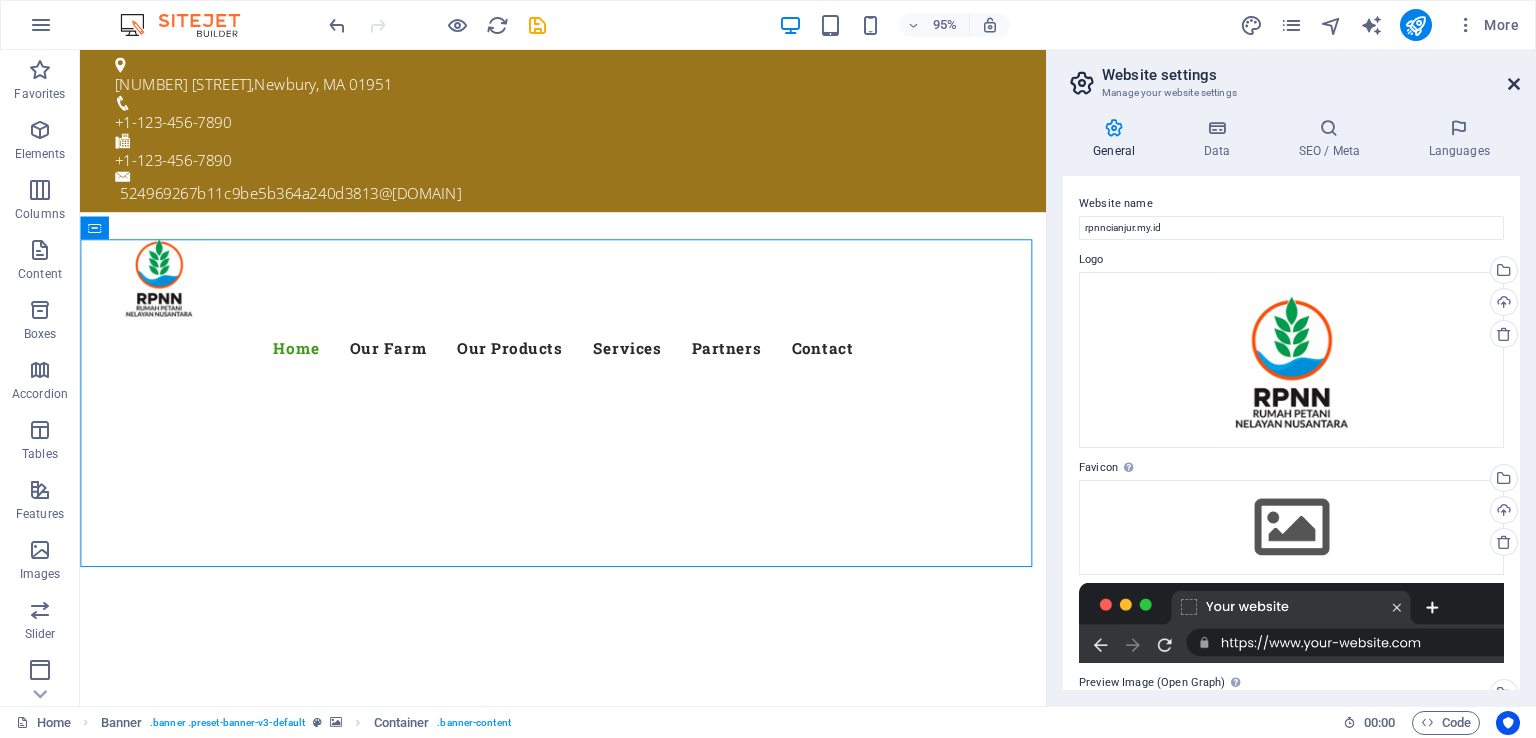 click at bounding box center (1514, 84) 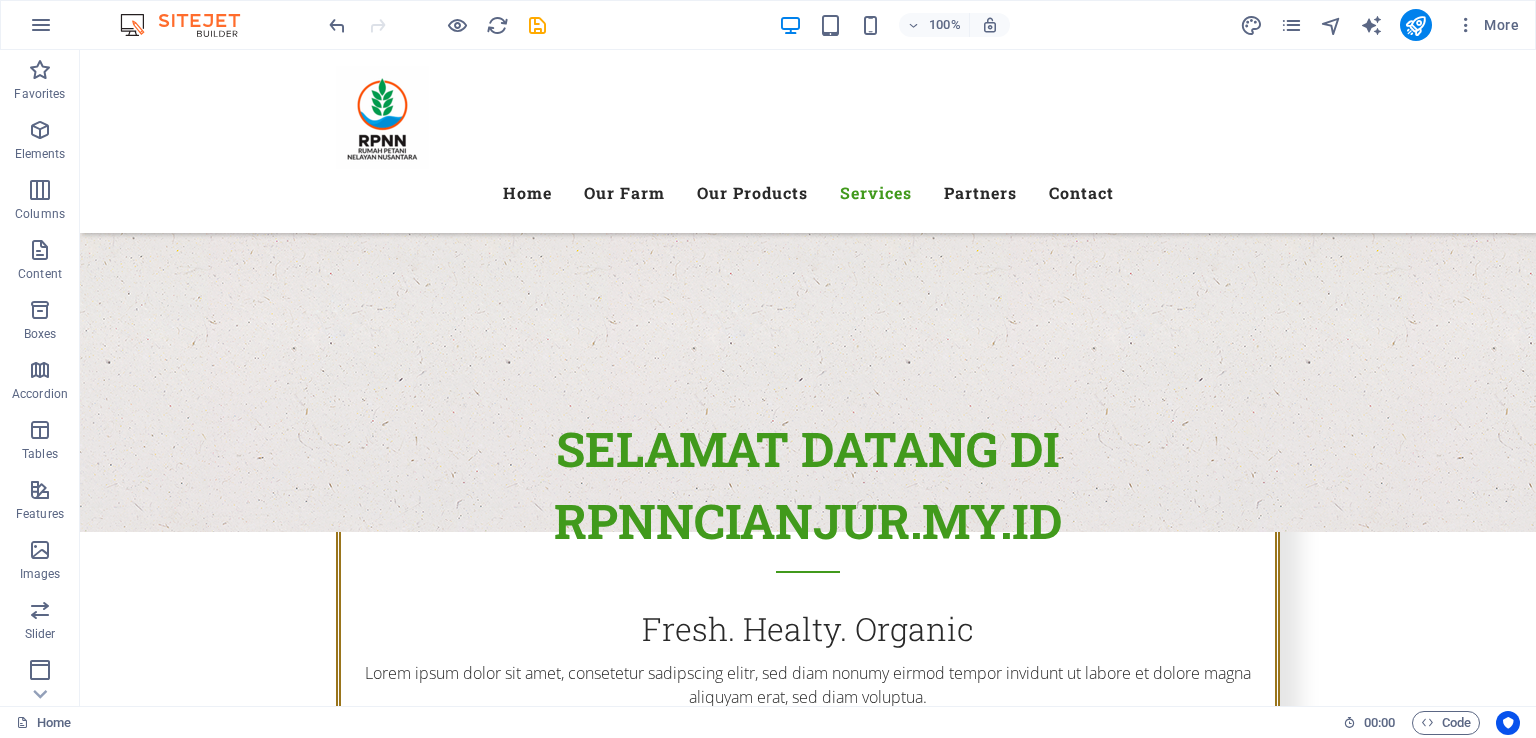 scroll, scrollTop: 853, scrollLeft: 0, axis: vertical 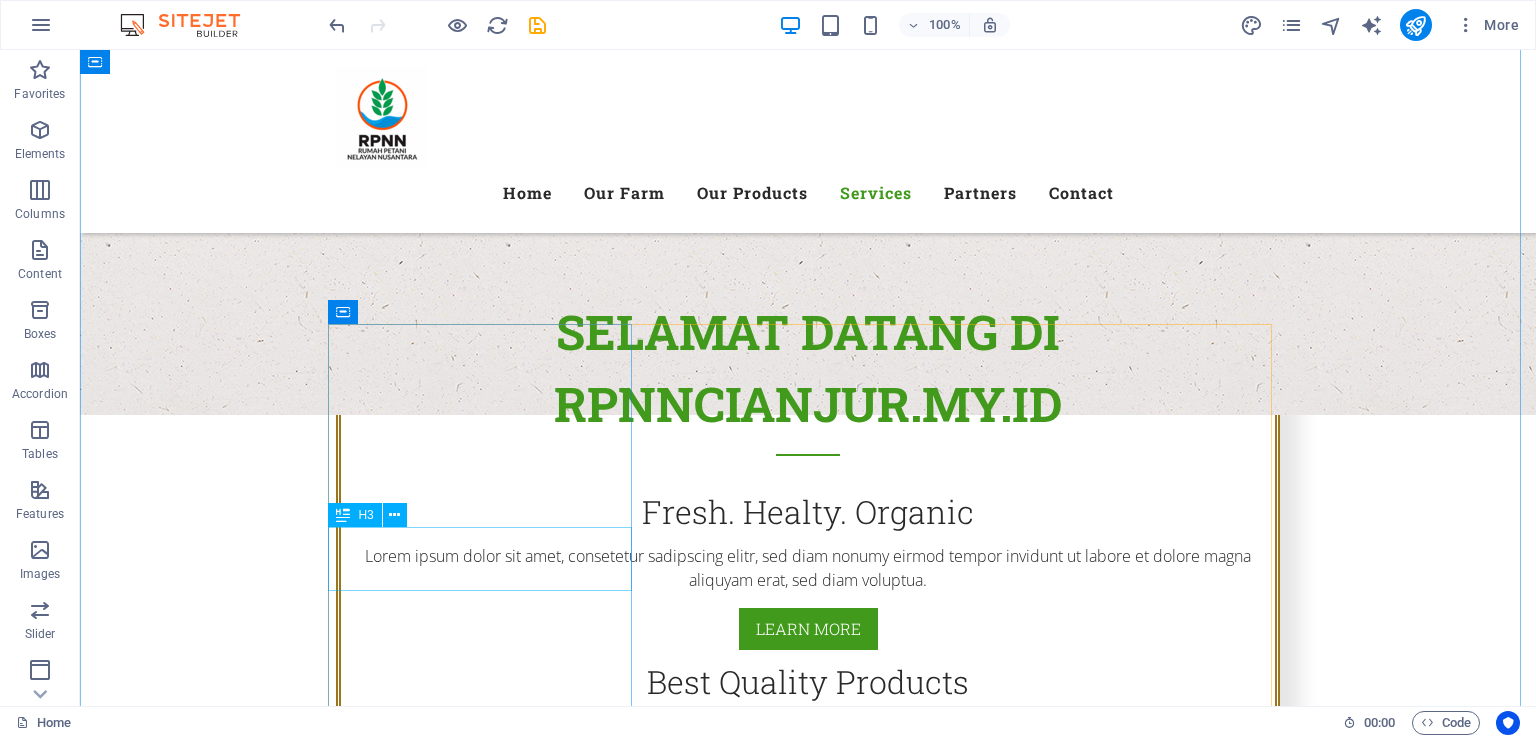 click on "Training" at bounding box center (808, 1959) 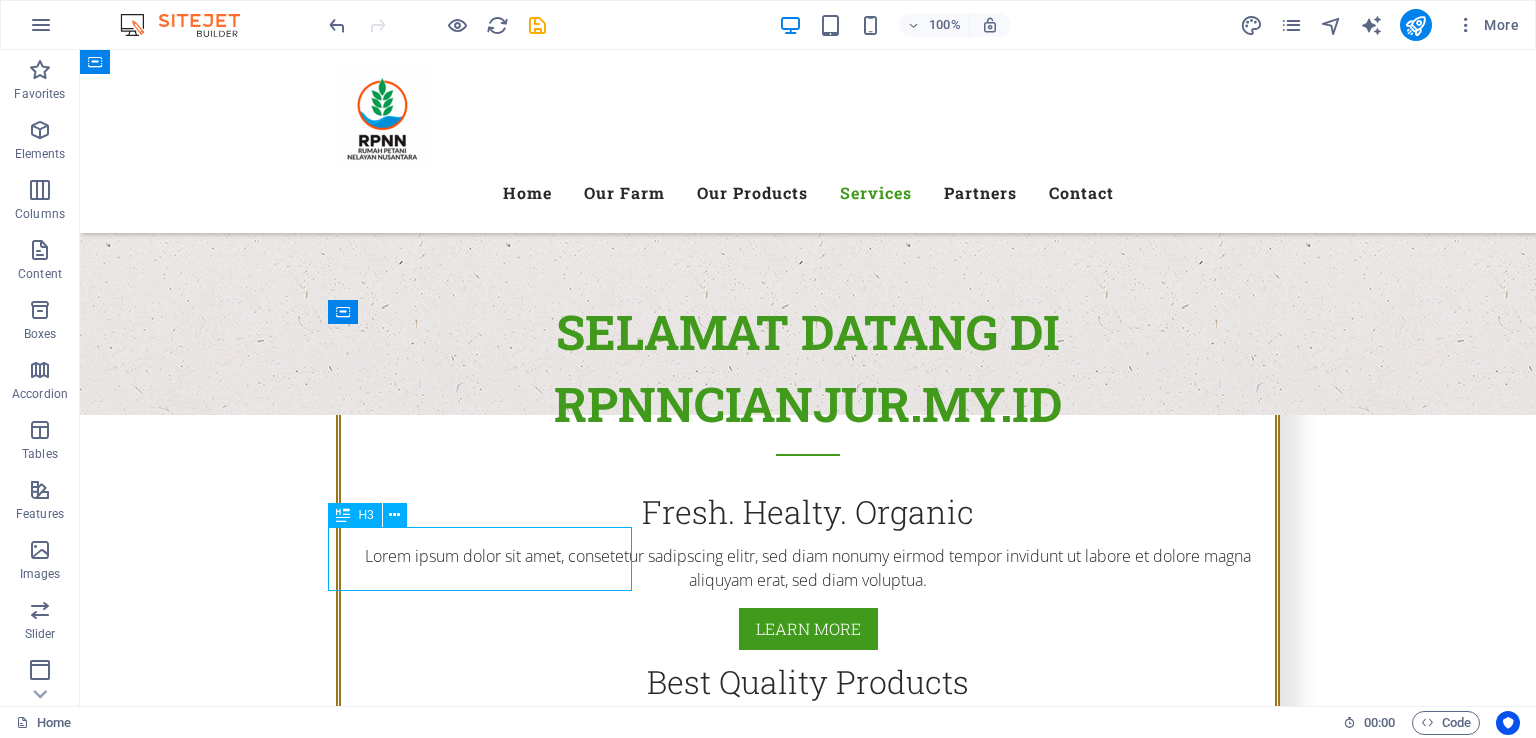 click on "Training" at bounding box center (808, 1959) 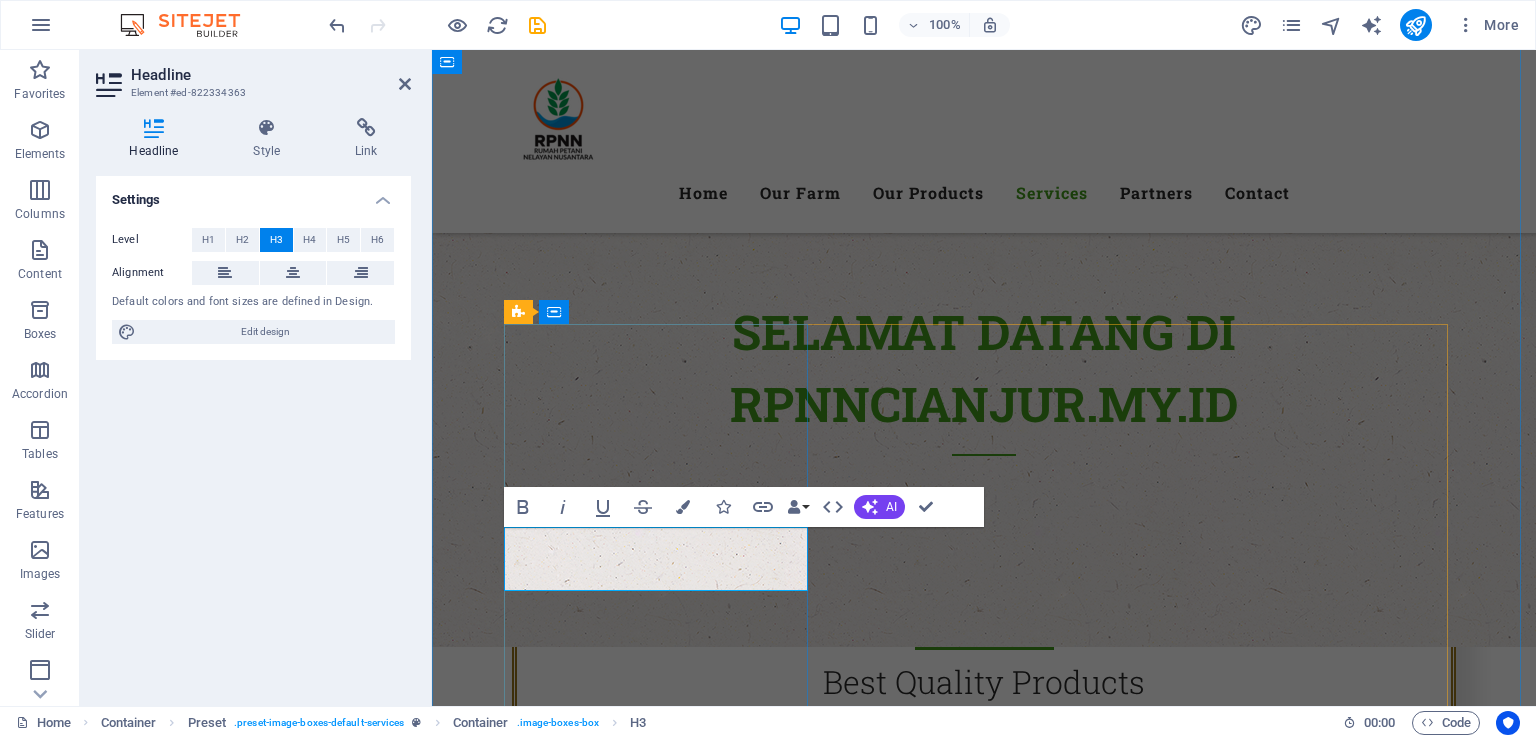 type 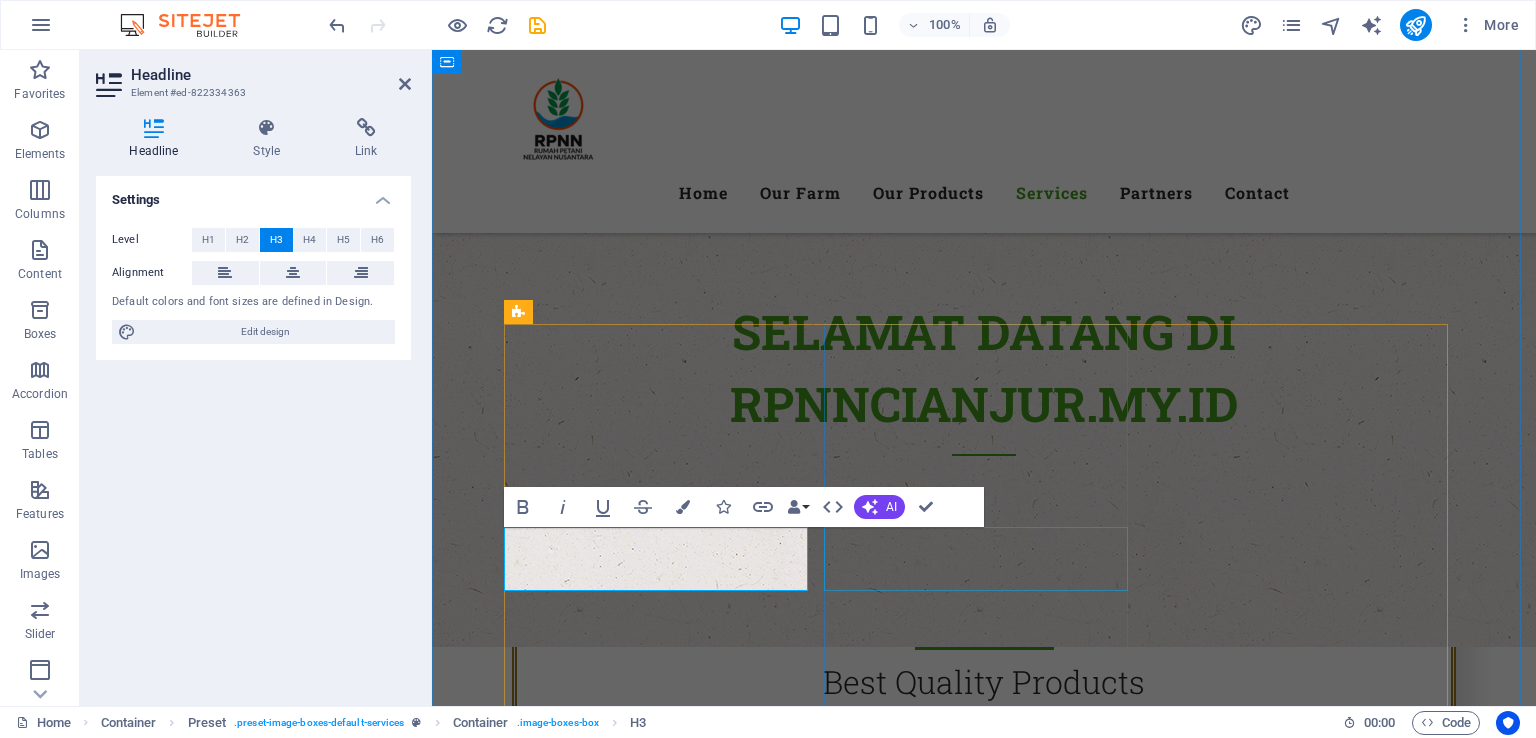 click on "Delivery Service" at bounding box center (984, 2759) 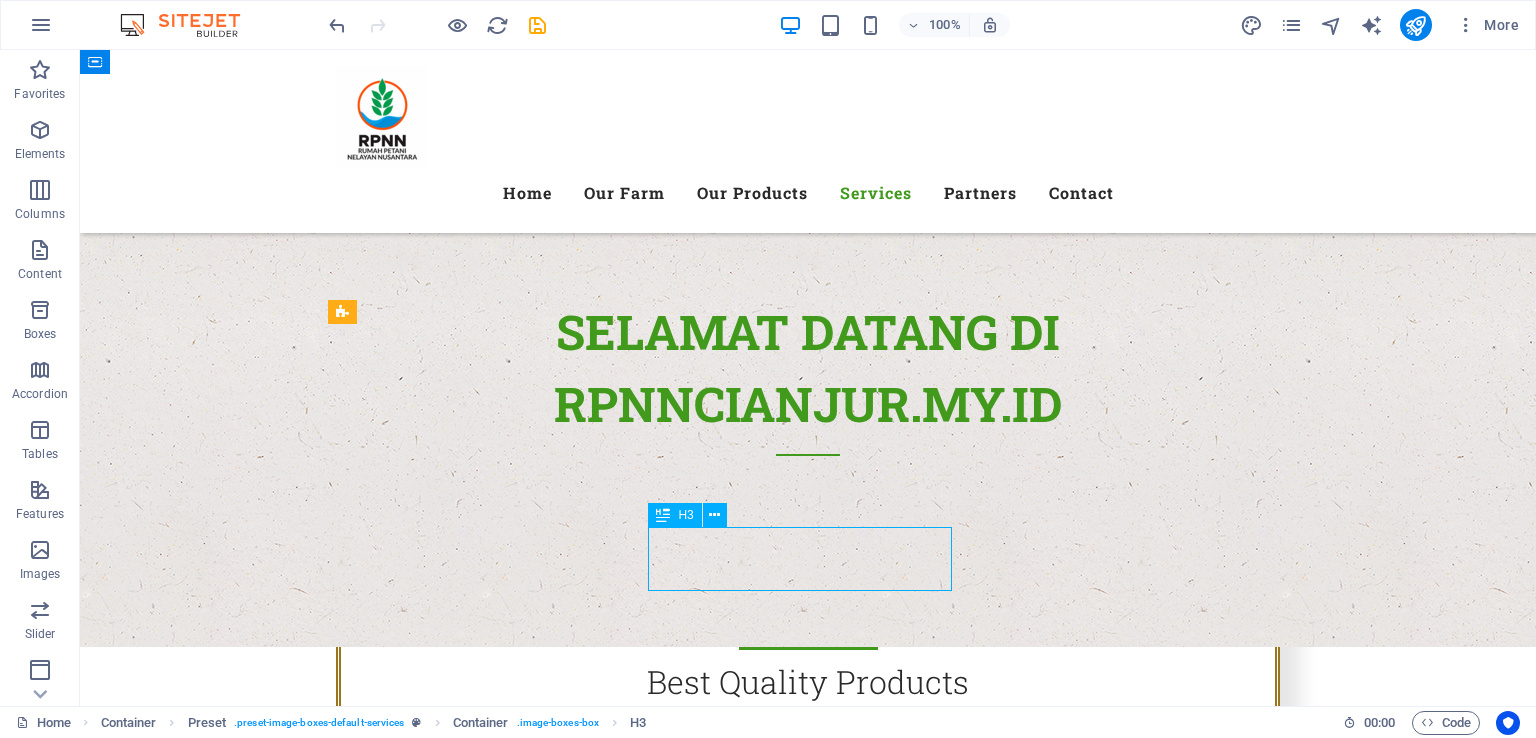 click on "Delivery Service" at bounding box center [808, 2759] 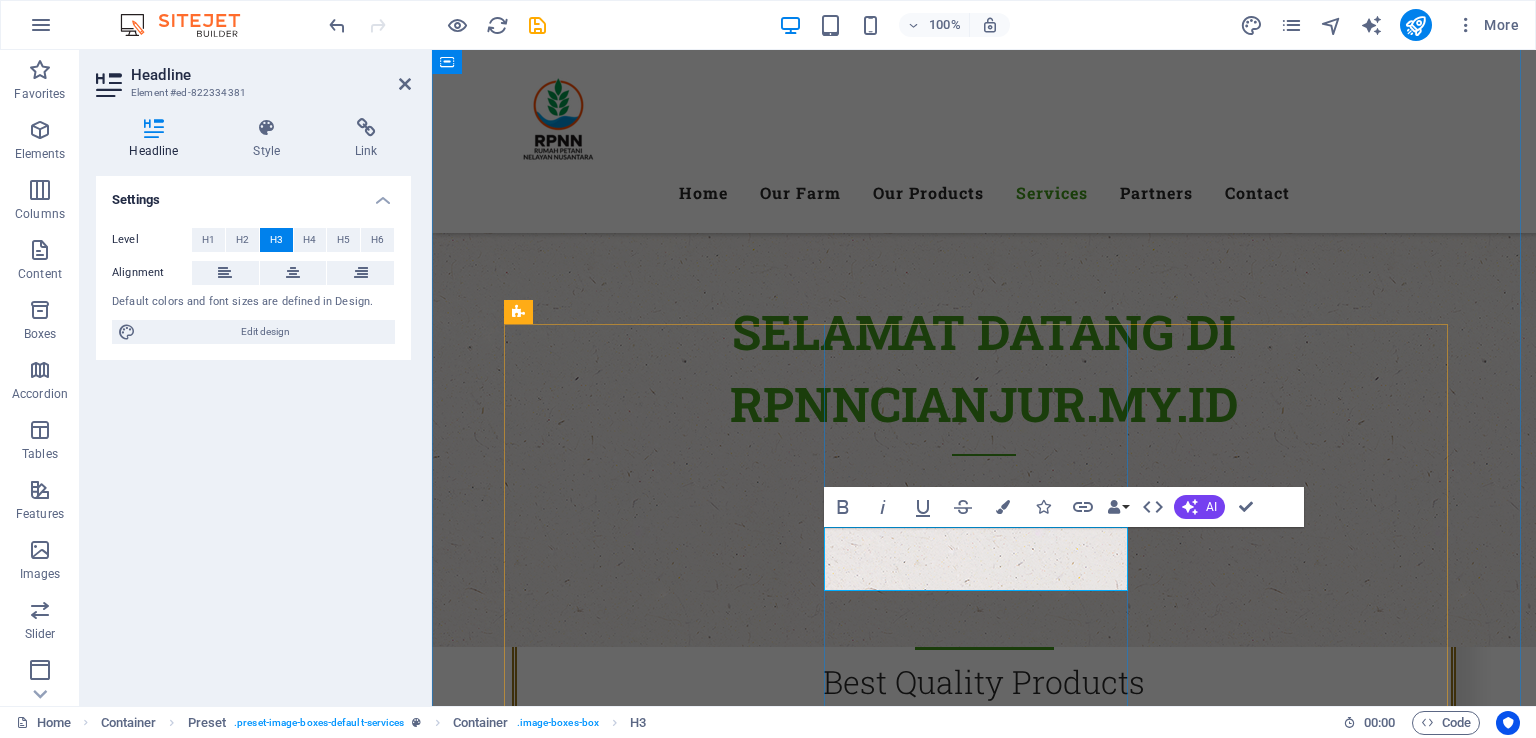 type 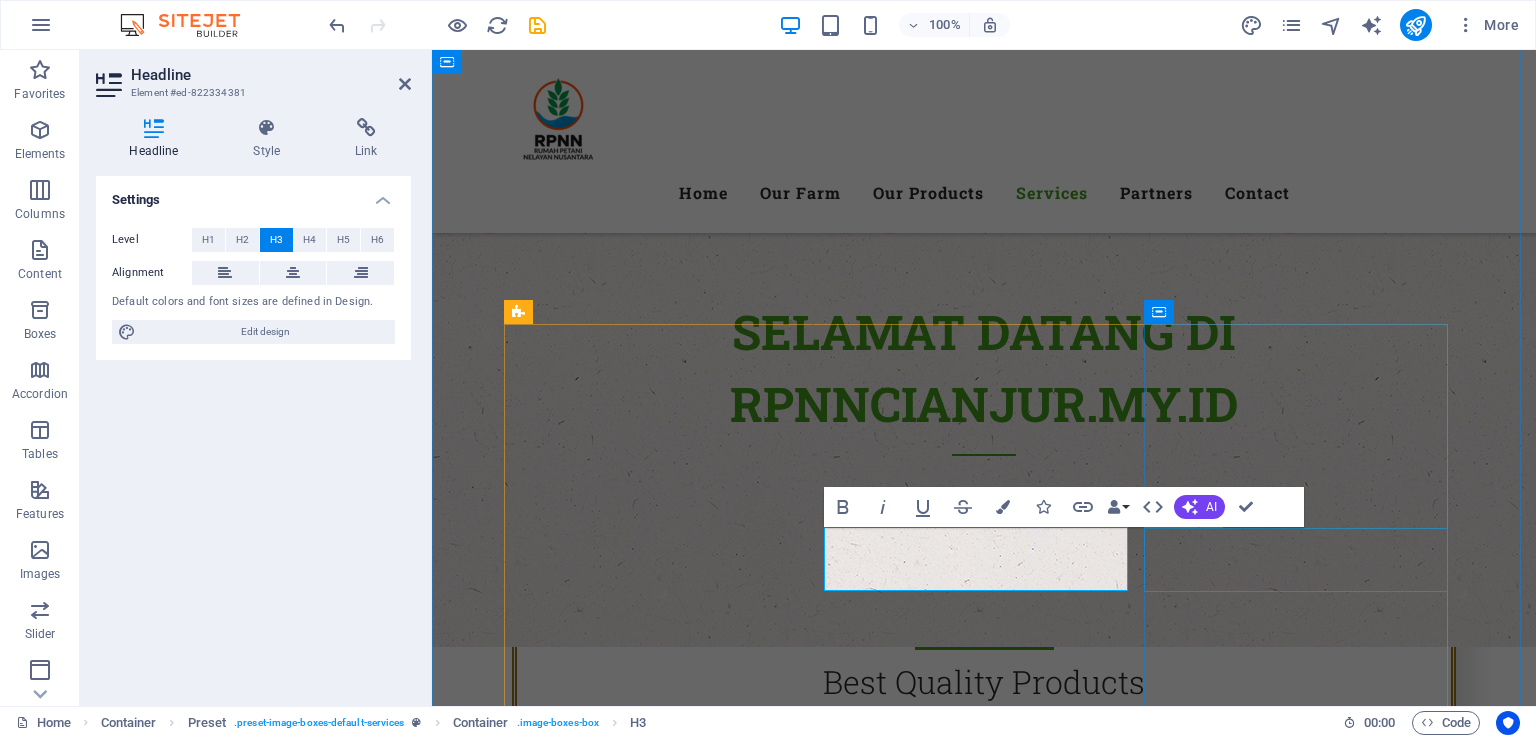 click on "Field Work" at bounding box center [984, 3560] 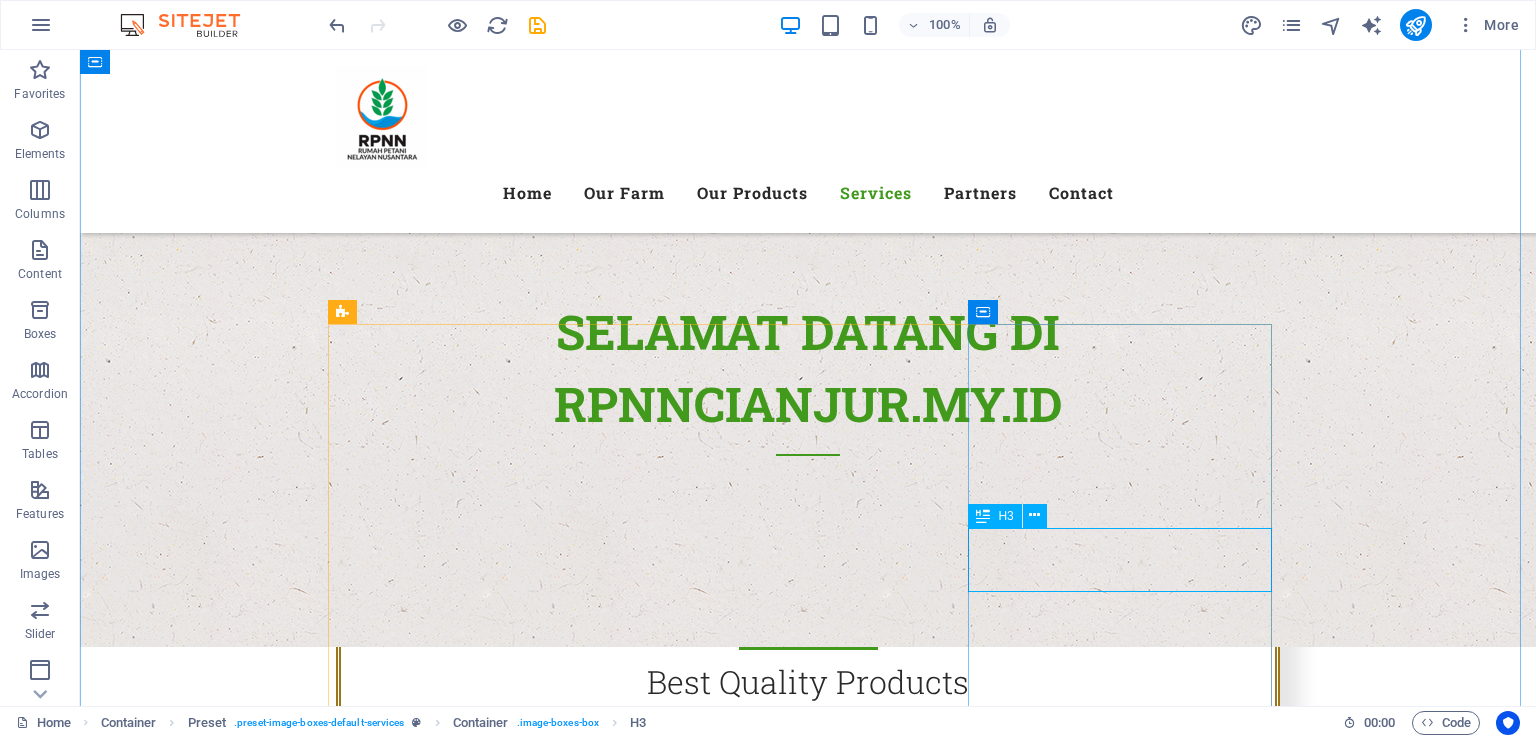 click on "Field Work" at bounding box center (808, 3560) 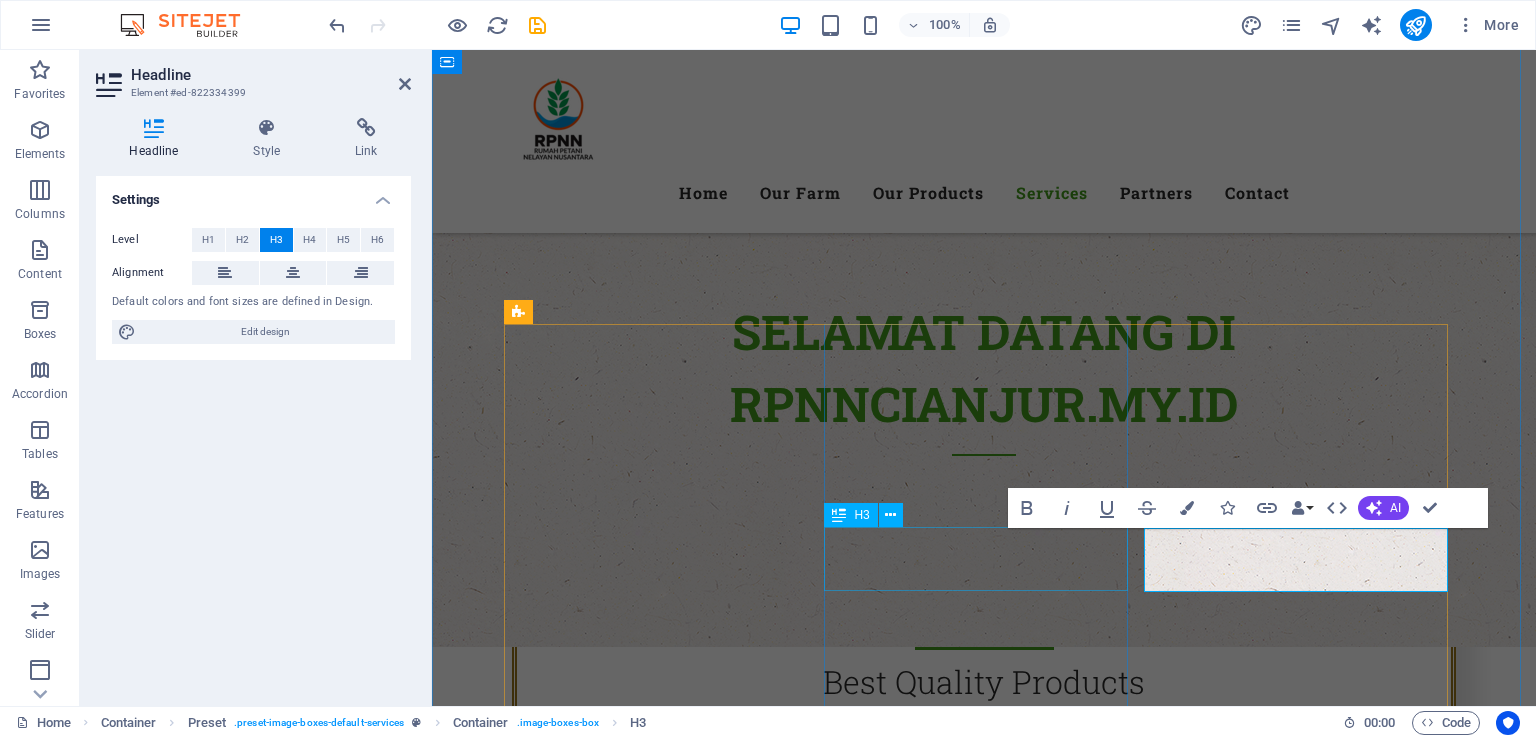 type 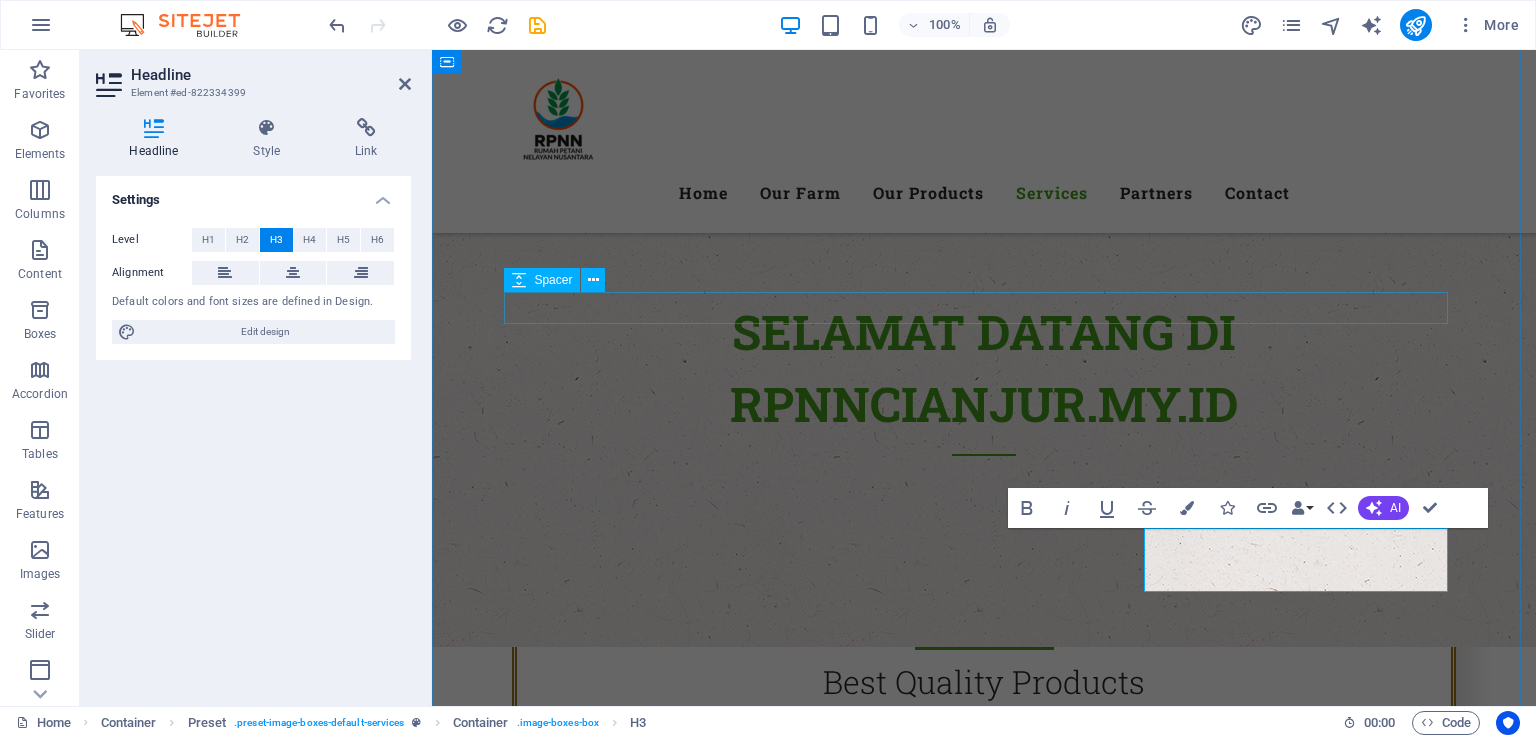 click at bounding box center [984, 1281] 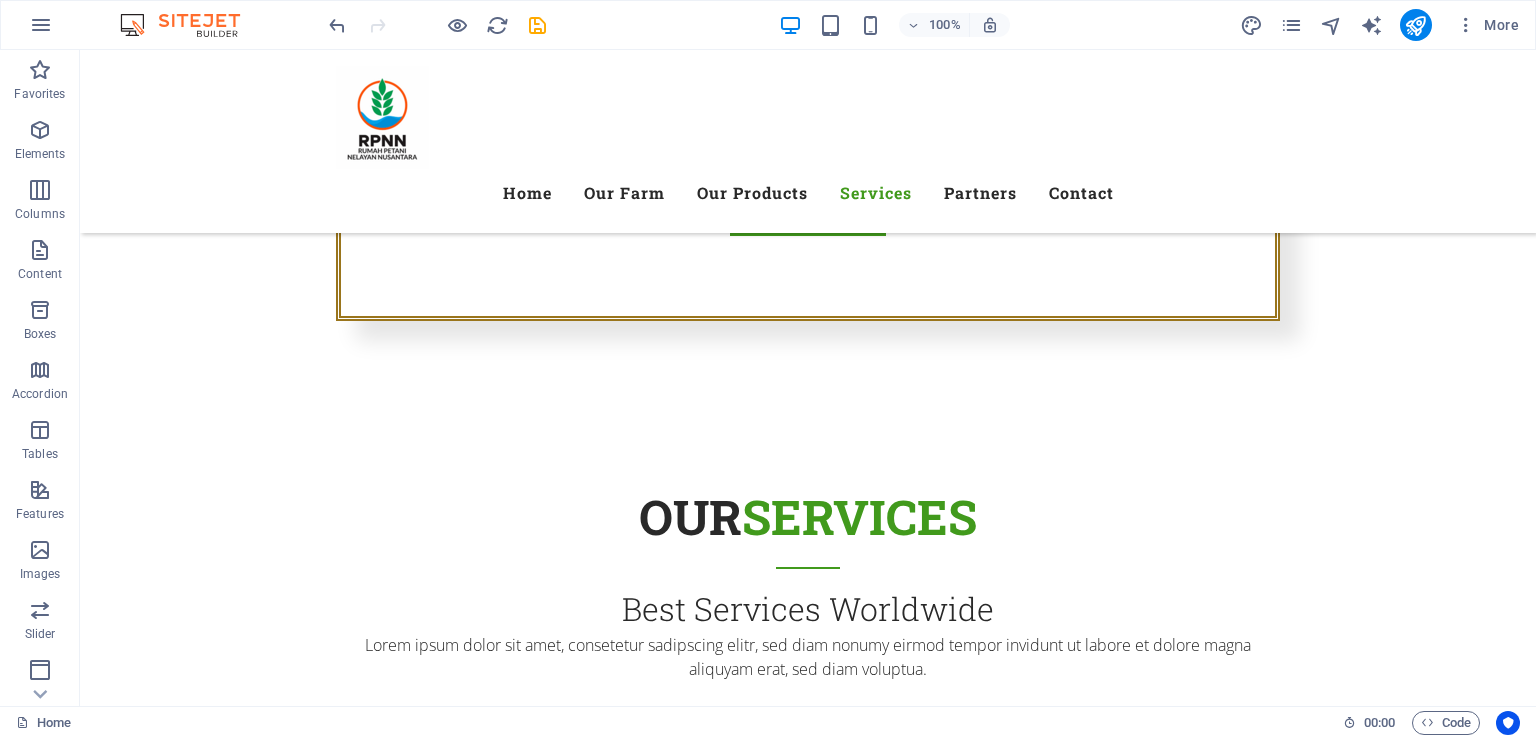 scroll, scrollTop: 1467, scrollLeft: 0, axis: vertical 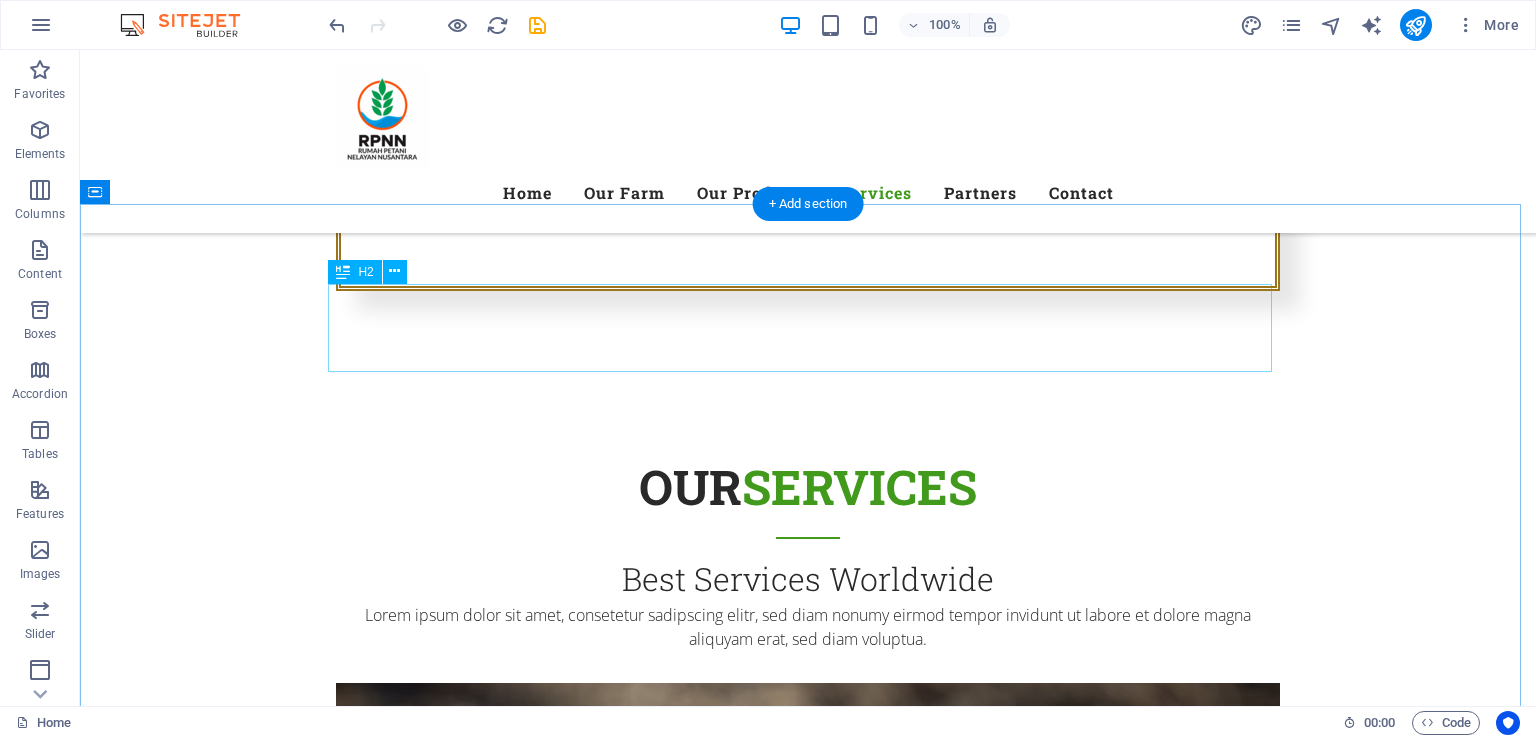 click on "Our  Farm" at bounding box center (808, 3280) 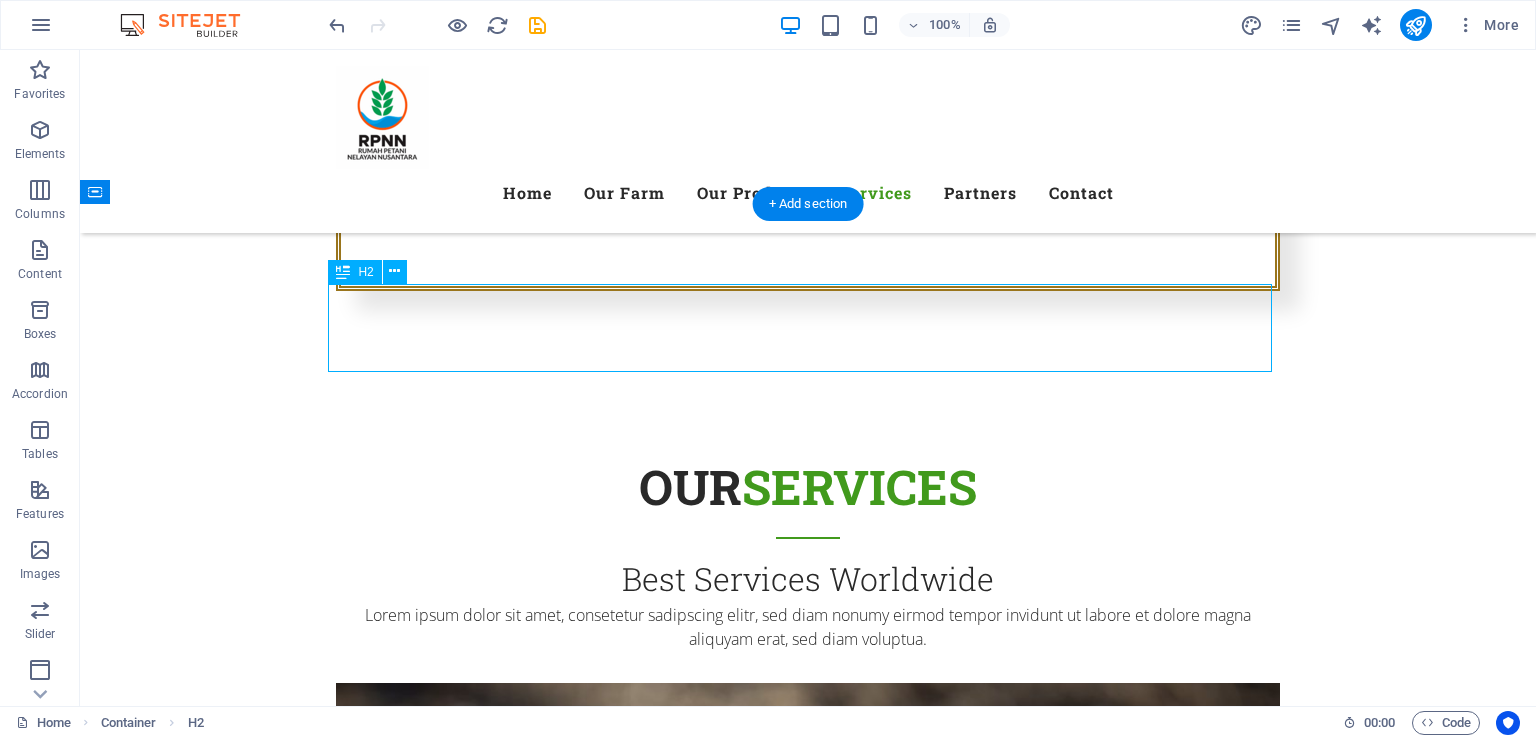 click on "Our  Farm" at bounding box center [808, 3280] 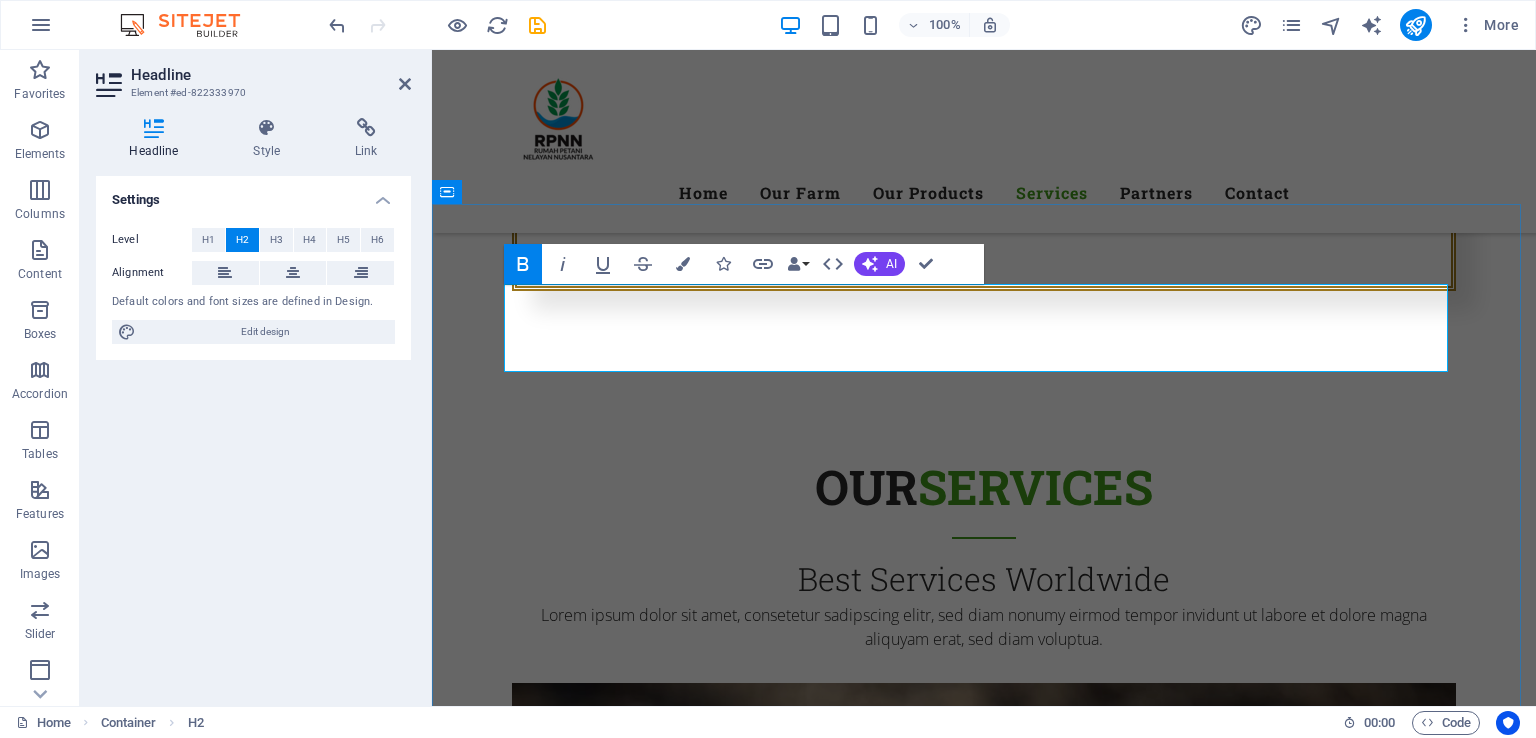 click on "Our" at bounding box center [913, 3271] 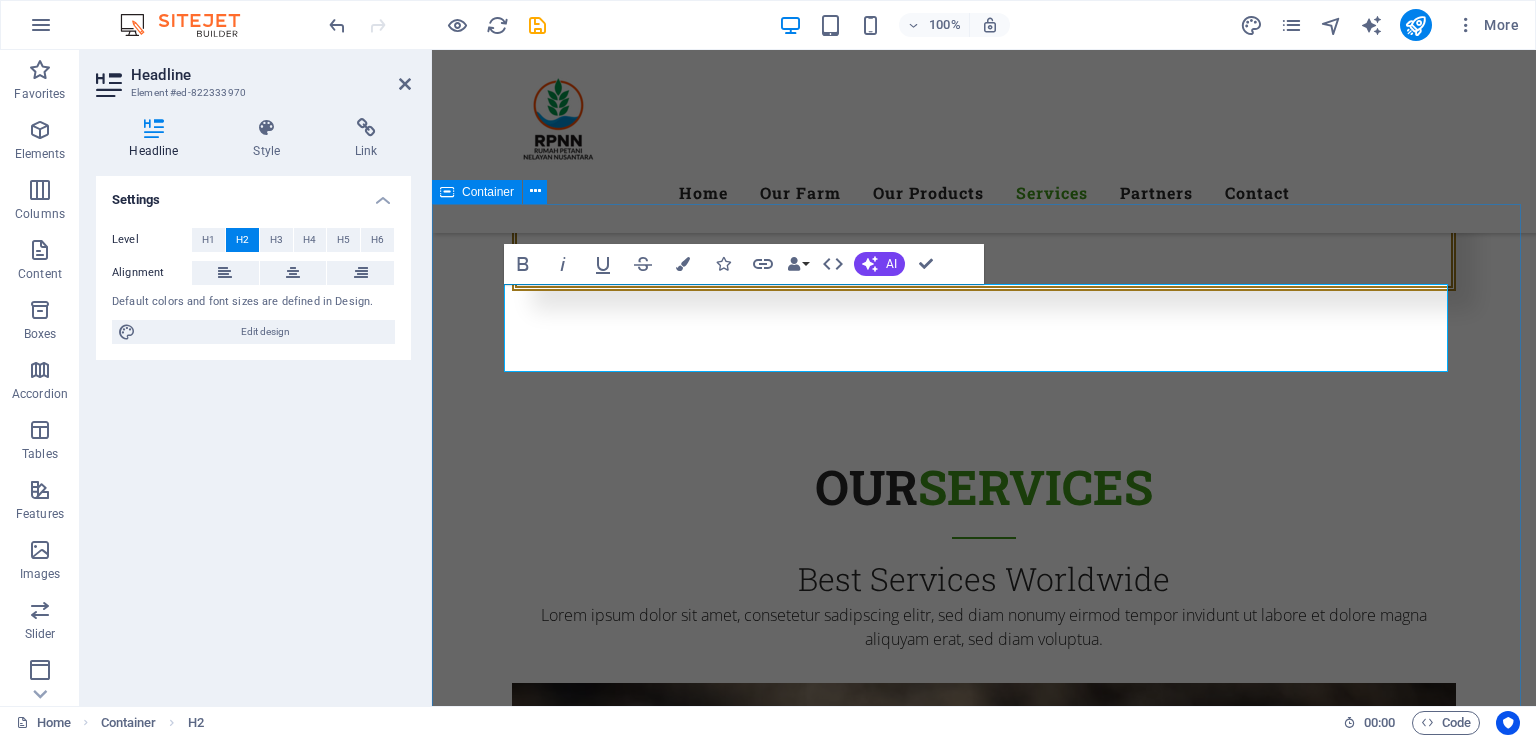 click on "VISI MISI Premium Quality of Veggies and Fruit Lorem ipsum dolor sit amet, consetetur sadipscing elitr, sed diam nonumy eirmod tempor invidunt ut labore et dolore magna aliquyam erat, sed diam voluptua. At vero eos et accusam et justo duo dolores et ea rebum. Stet clita kasd gubergren, no sea takimata sanctus est Lorem ipsum dolor sit amet. Lorem ipsum dolor sit amet, consetetur sadipscing elitr, sed diam nonumy eirmod tempor invidunt ut labore et dolore magna aliquyam erat, sed diam voluptua. At vero eos et accusam et justo duo dolores et ea rebum. Stet clita kasd gubergren, no sea takimata sanctus est Lorem ipsum dolor sit amet. Lorem ipsum dolor sit amet, consetetur sadipscing elitr, sed diam nonumy eirmod tempor invidunt ut labore et dolore magna aliquyam erat, sed diam voluptua. At vero eos et accusam et justo duo dolores et ea rebum. Stet clita kasd gubergren, no sea takimata sanctus est Lorem ipsum dolor sit amet. Premium Quality Fresh Vegetables Best Farmers Organic Agriculture" at bounding box center (984, 3886) 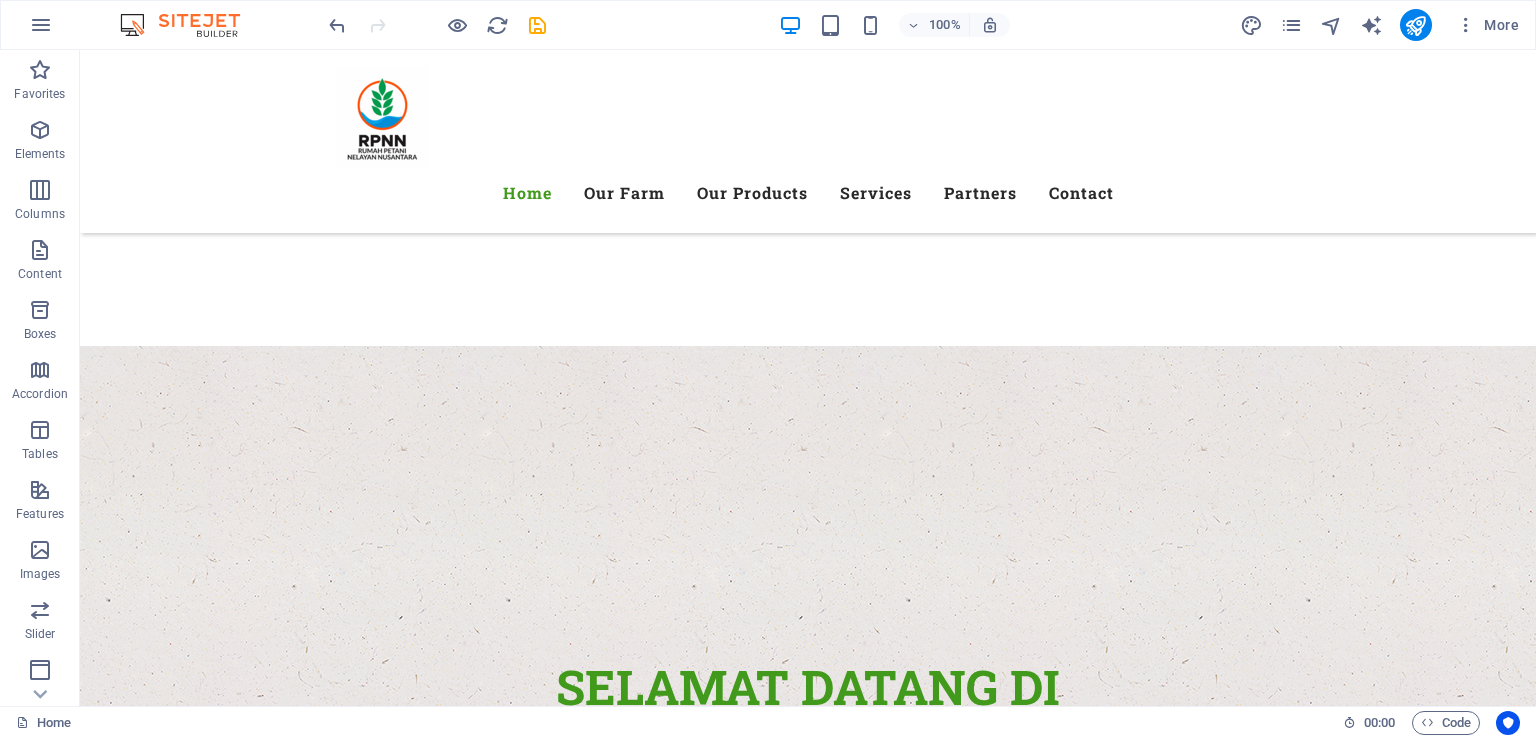 scroll, scrollTop: 499, scrollLeft: 0, axis: vertical 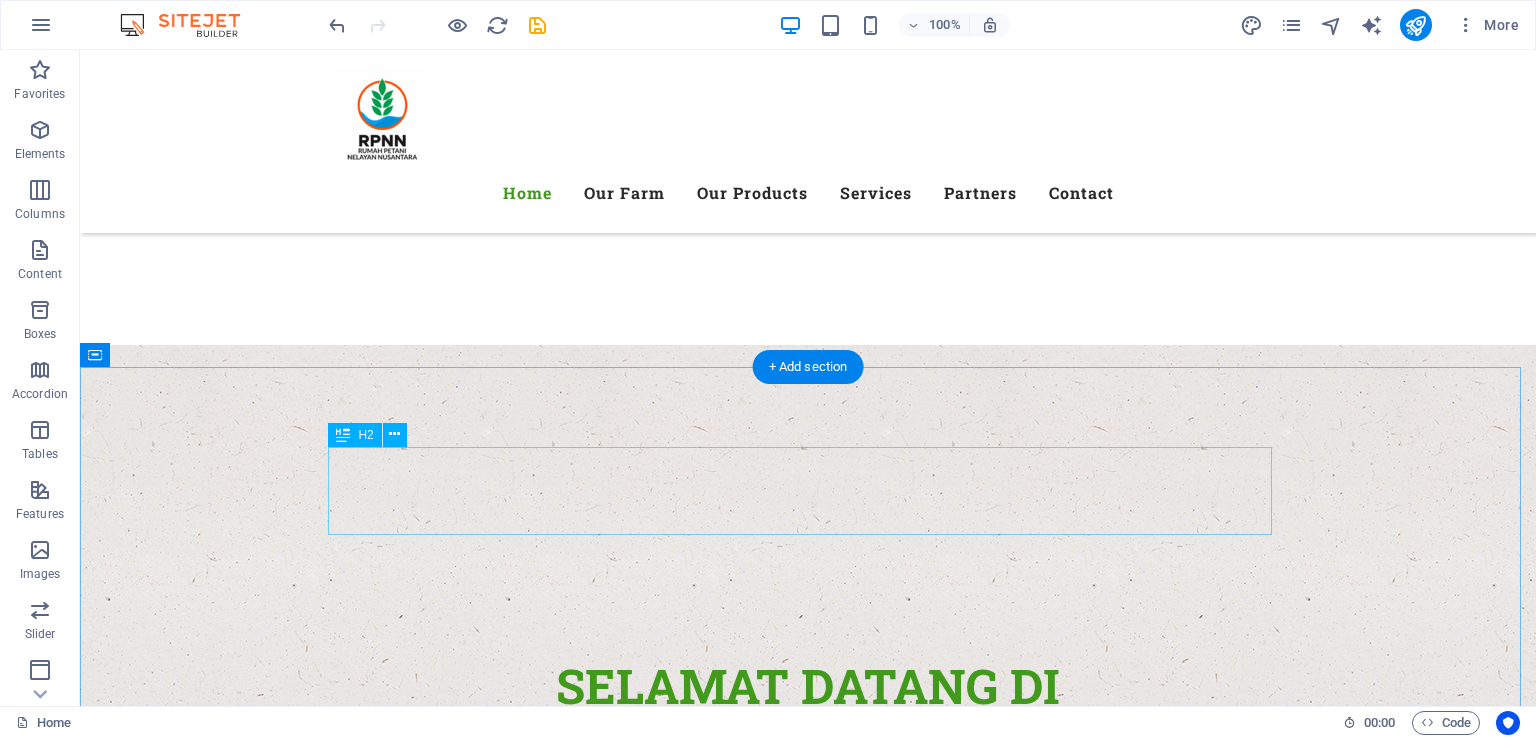 click on "Our  Services" at bounding box center [808, 1463] 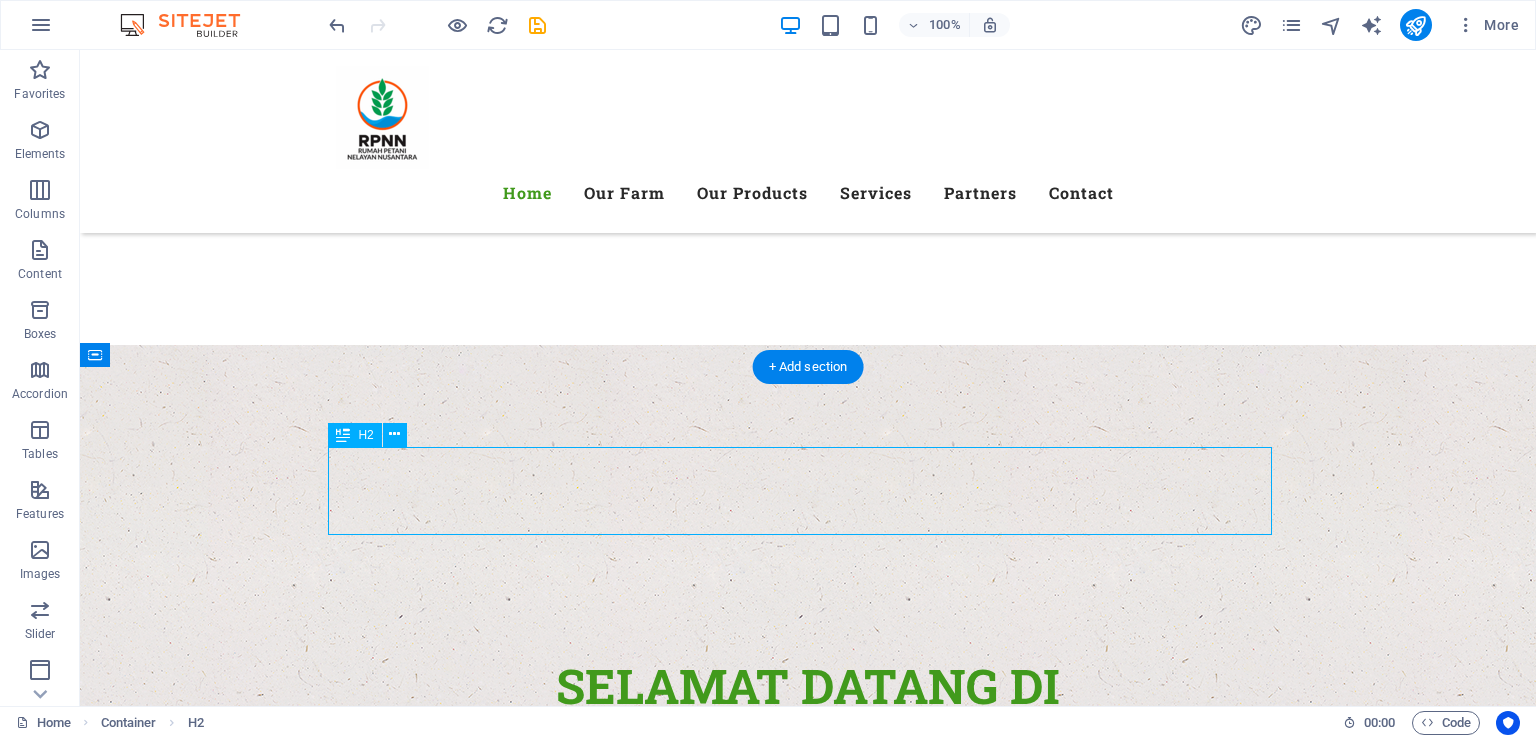 click on "Our  Services" at bounding box center [808, 1463] 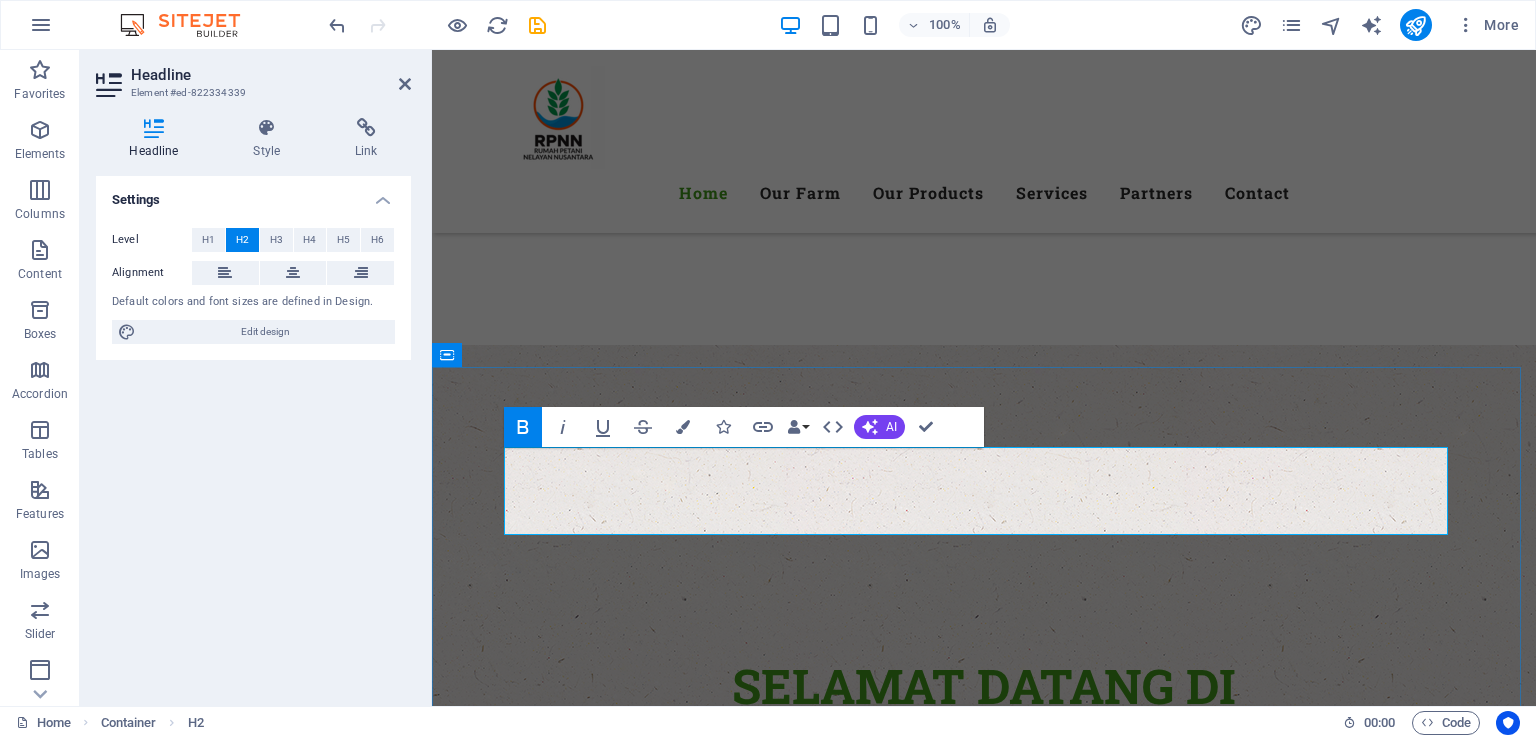 click on "Our  Services" at bounding box center (984, 1463) 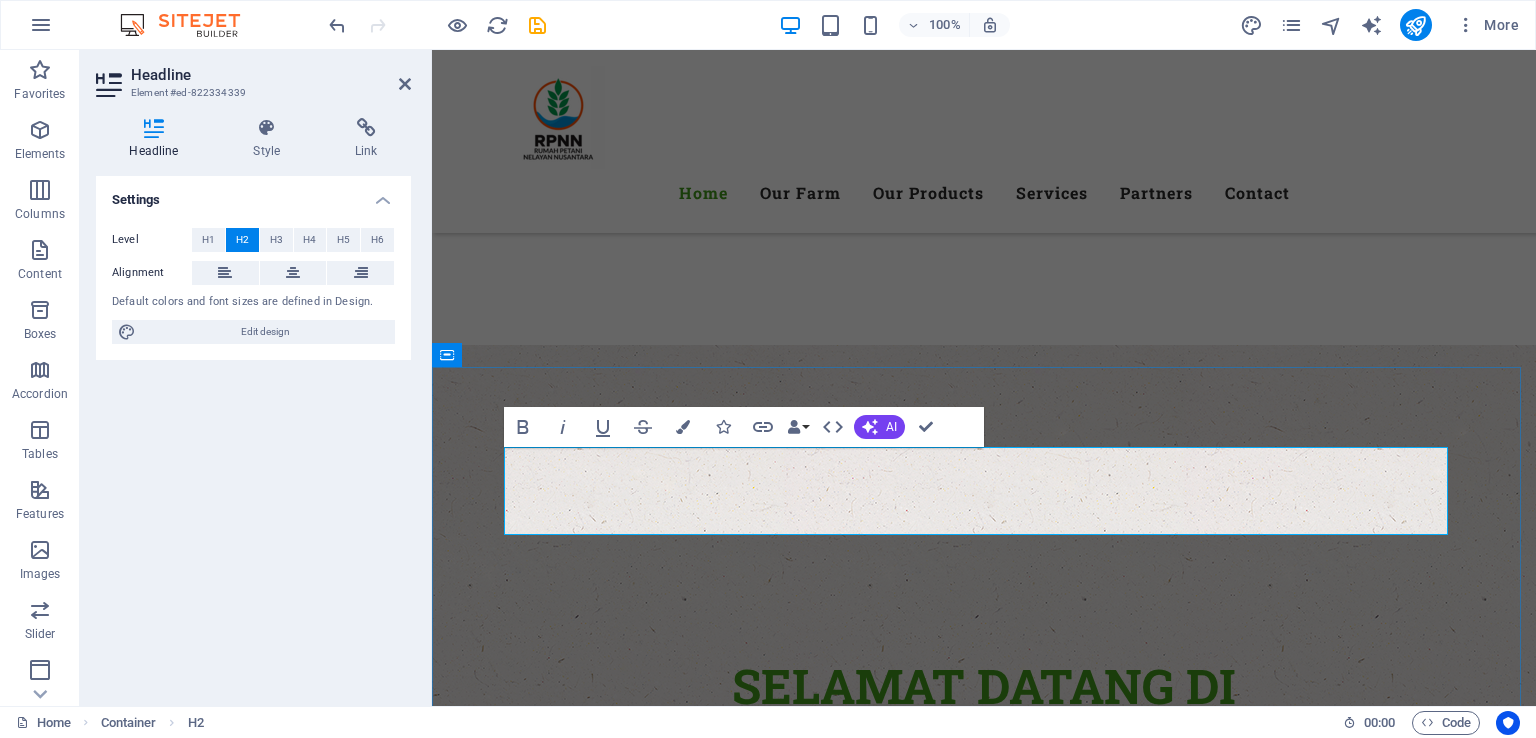 click on "Our  Services" at bounding box center [984, 1463] 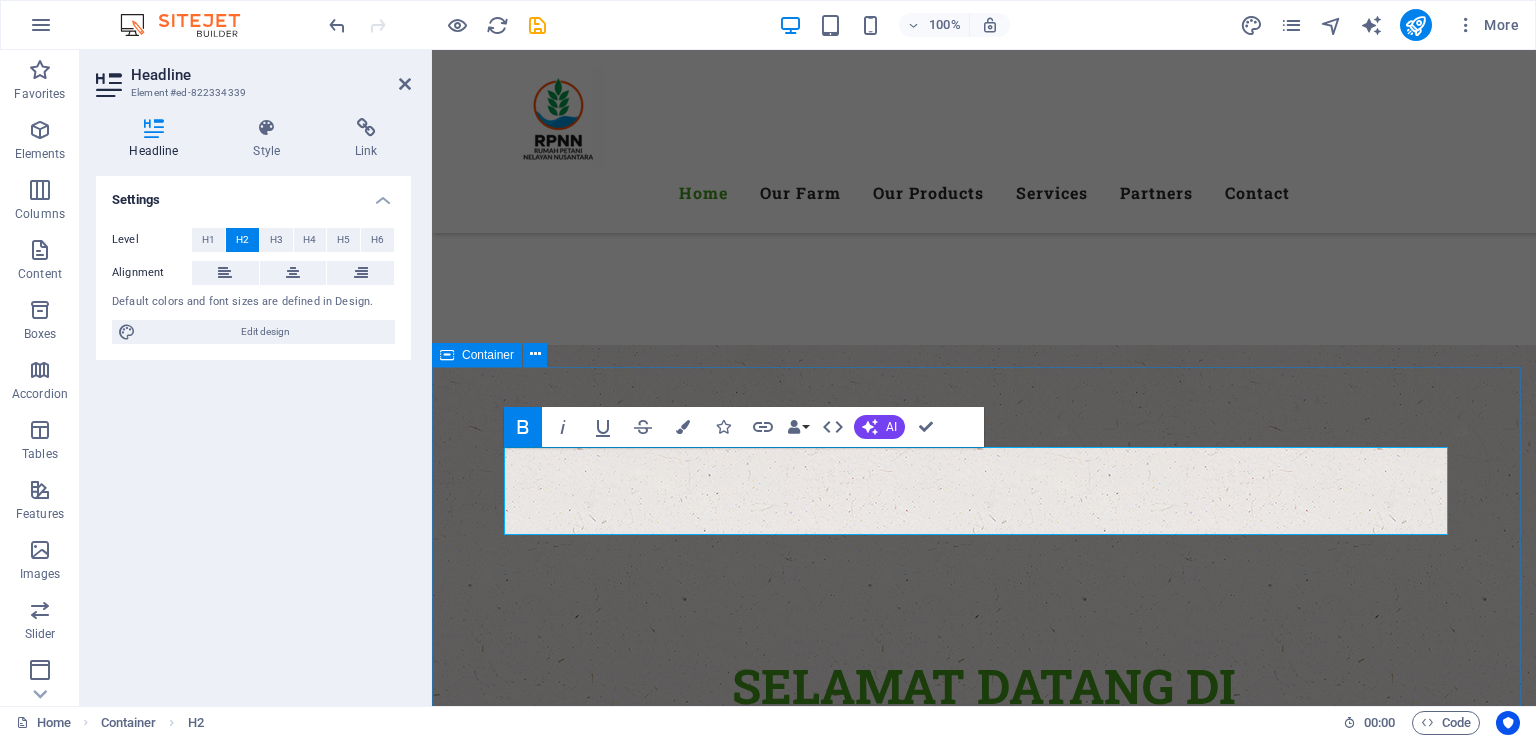 click on "KOMUNITAS KAMI Best Services Worldwide Lorem ipsum dolor sit amet, consetetur sadipscing elitr, sed diam nonumy eirmod tempor invidunt ut labore et dolore magna aliquyam erat, sed diam voluptua. Pertanian Lorem ipsum dolor sit amet, consectetur adipisicing elit. Veritatis, dolorem! Get a quote Peternakan Lorem ipsum dolor sit amet, consectetur adipisicing elit. Veritatis, dolorem! Get a quote Perikanan Lorem ipsum dolor sit amet, consectetur adipisicing elit. Veritatis, dolorem! Get a quote" at bounding box center (984, 2731) 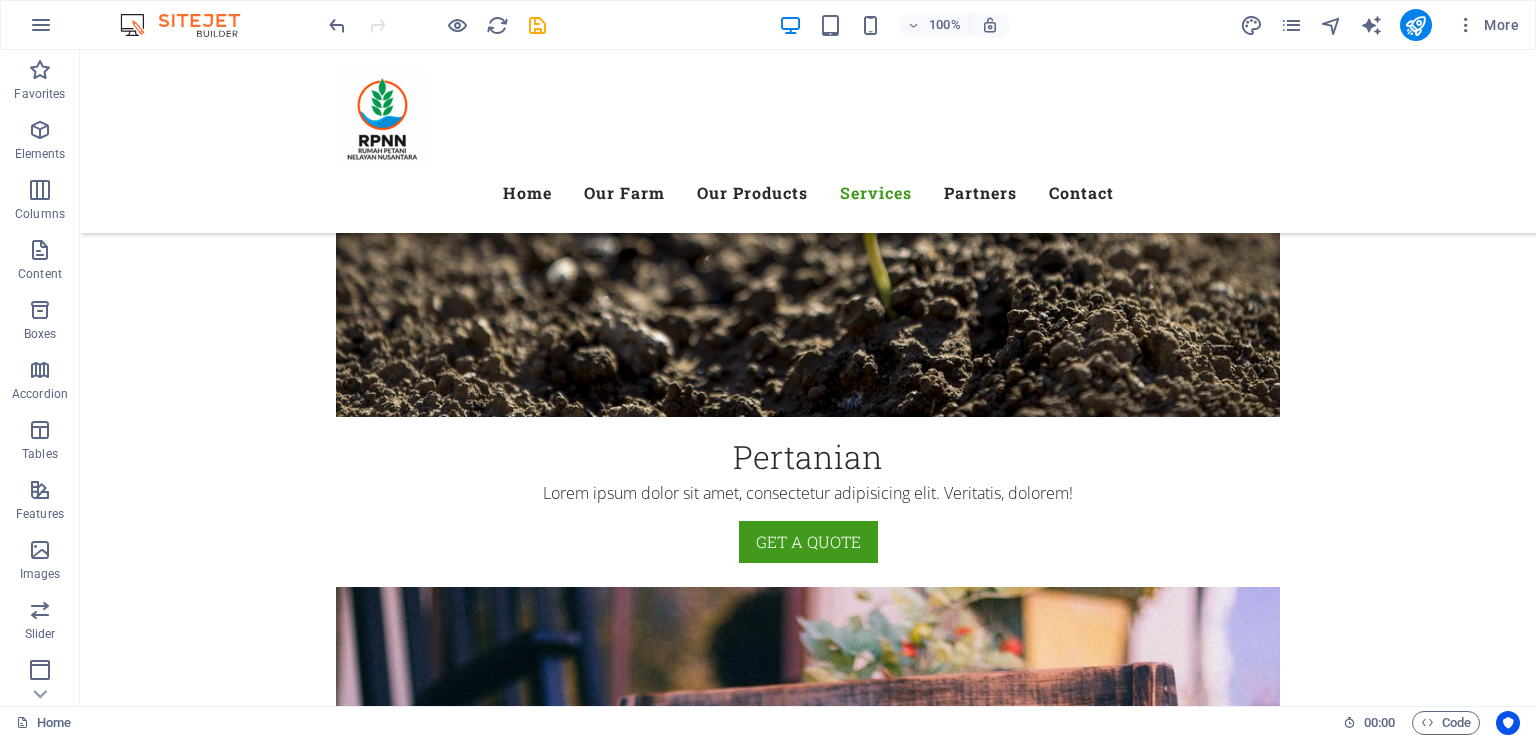 scroll, scrollTop: 2392, scrollLeft: 0, axis: vertical 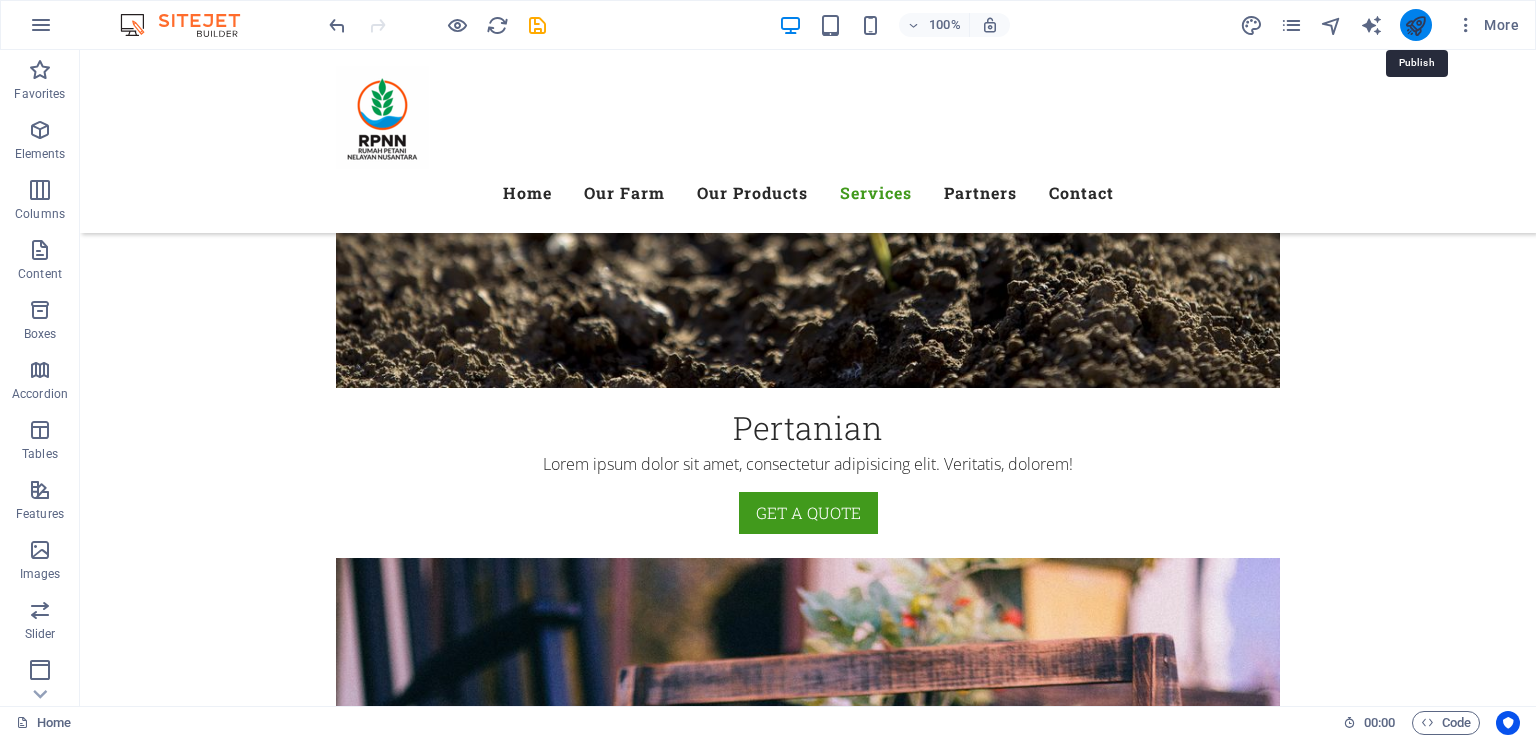 click at bounding box center [1415, 25] 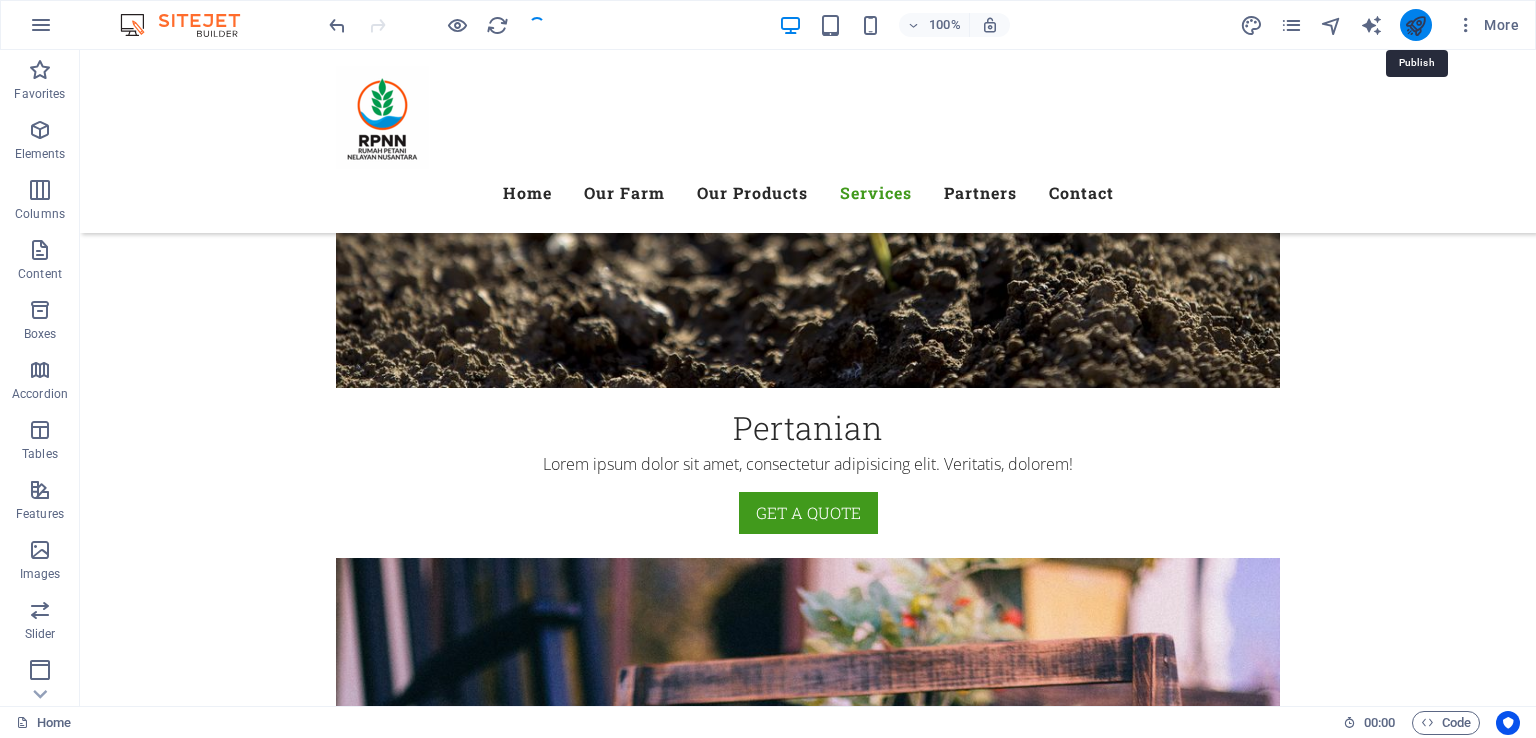 click at bounding box center [1415, 25] 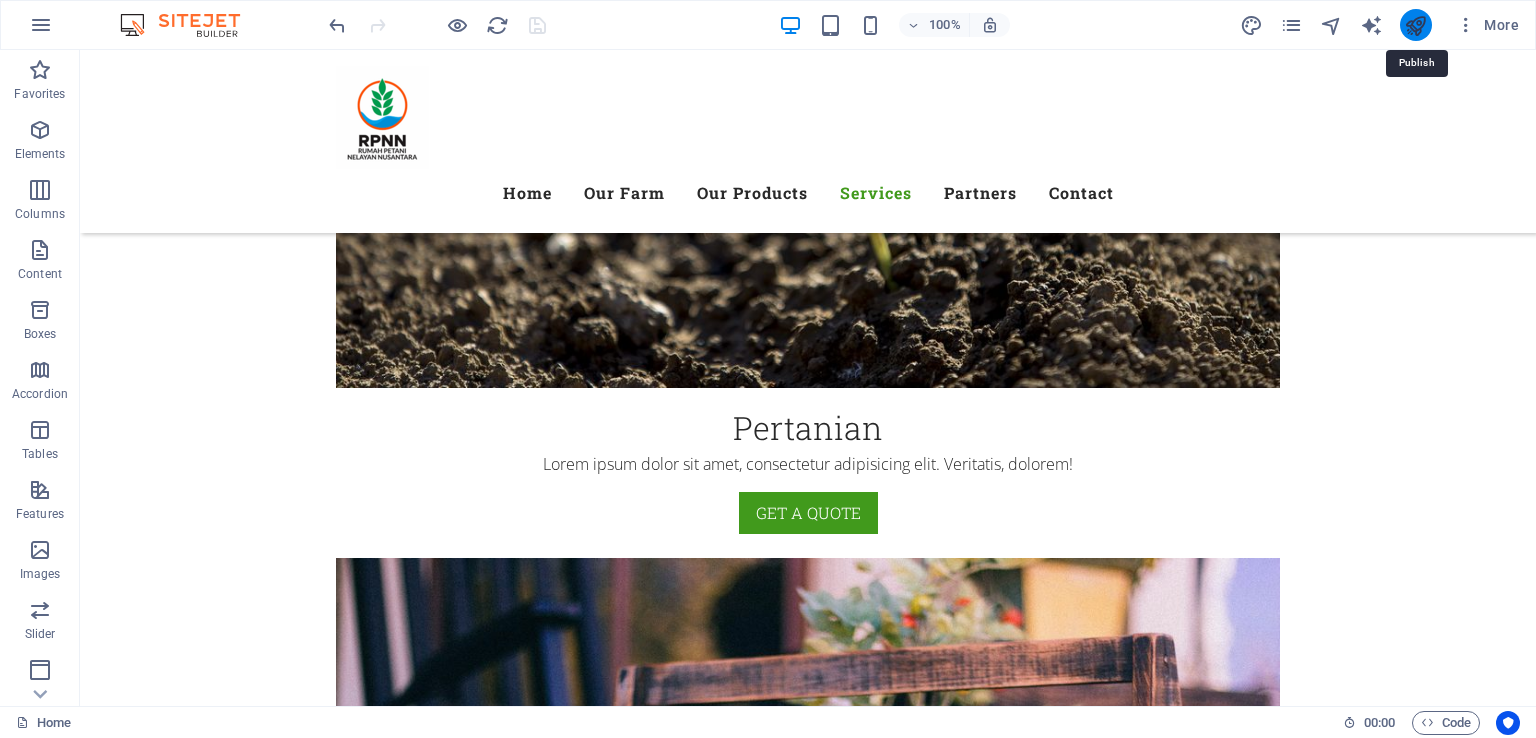 click at bounding box center [1415, 25] 